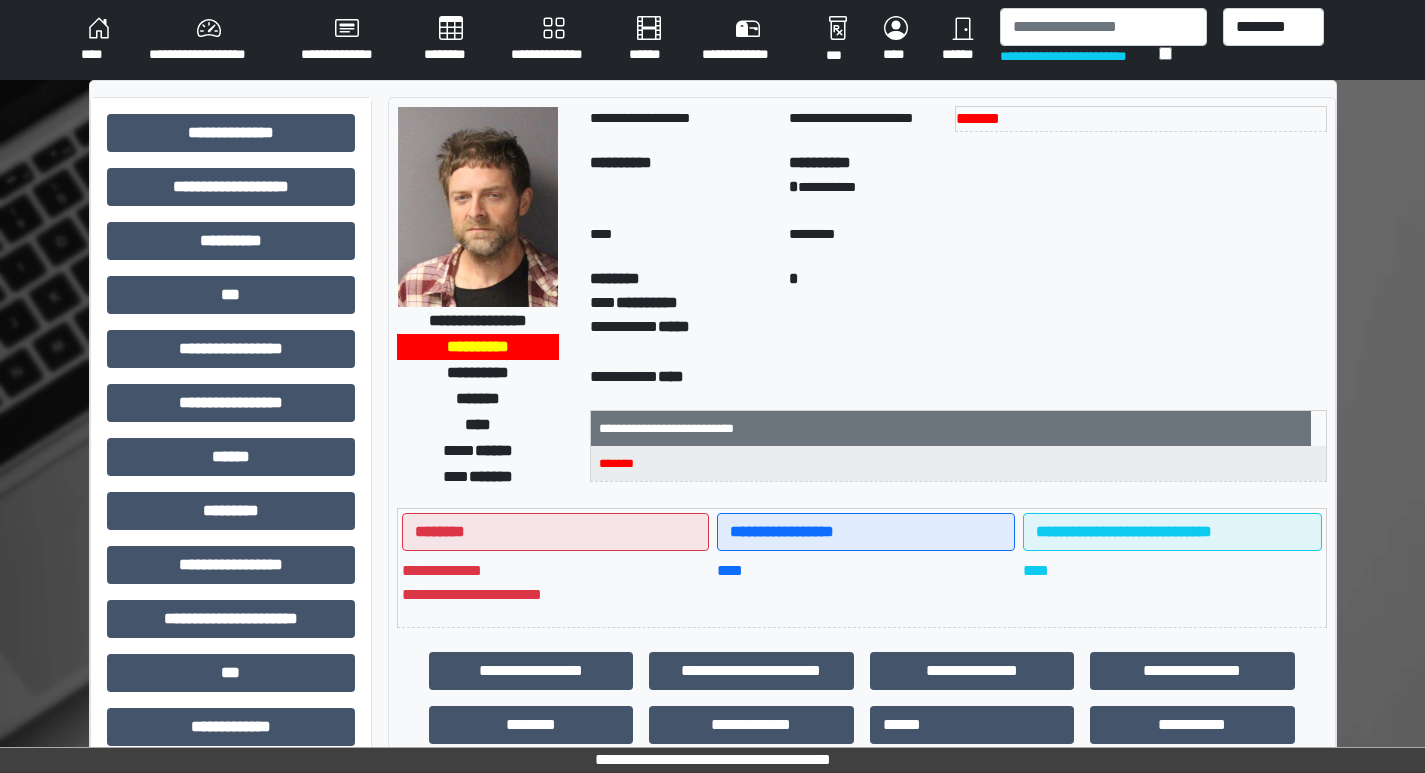 scroll, scrollTop: 0, scrollLeft: 0, axis: both 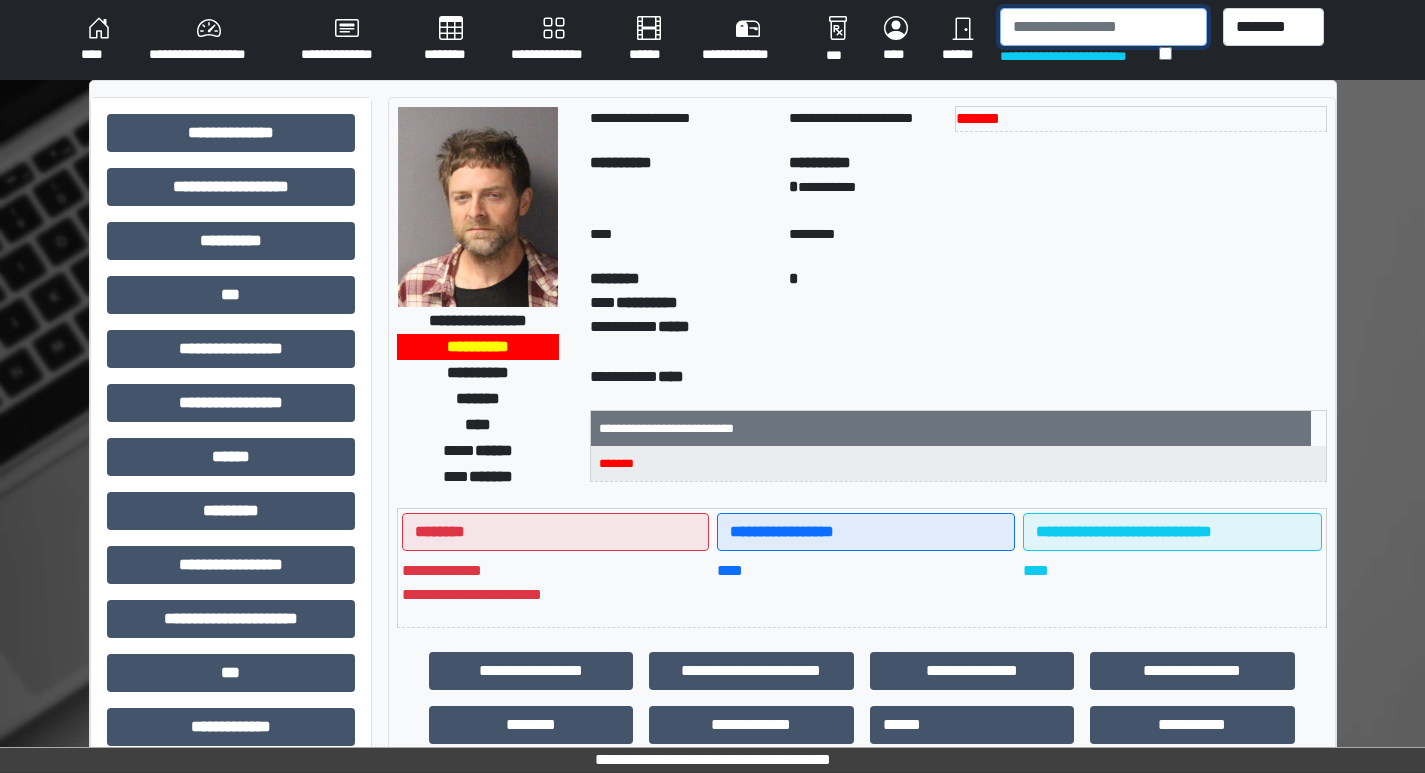click at bounding box center [1103, 27] 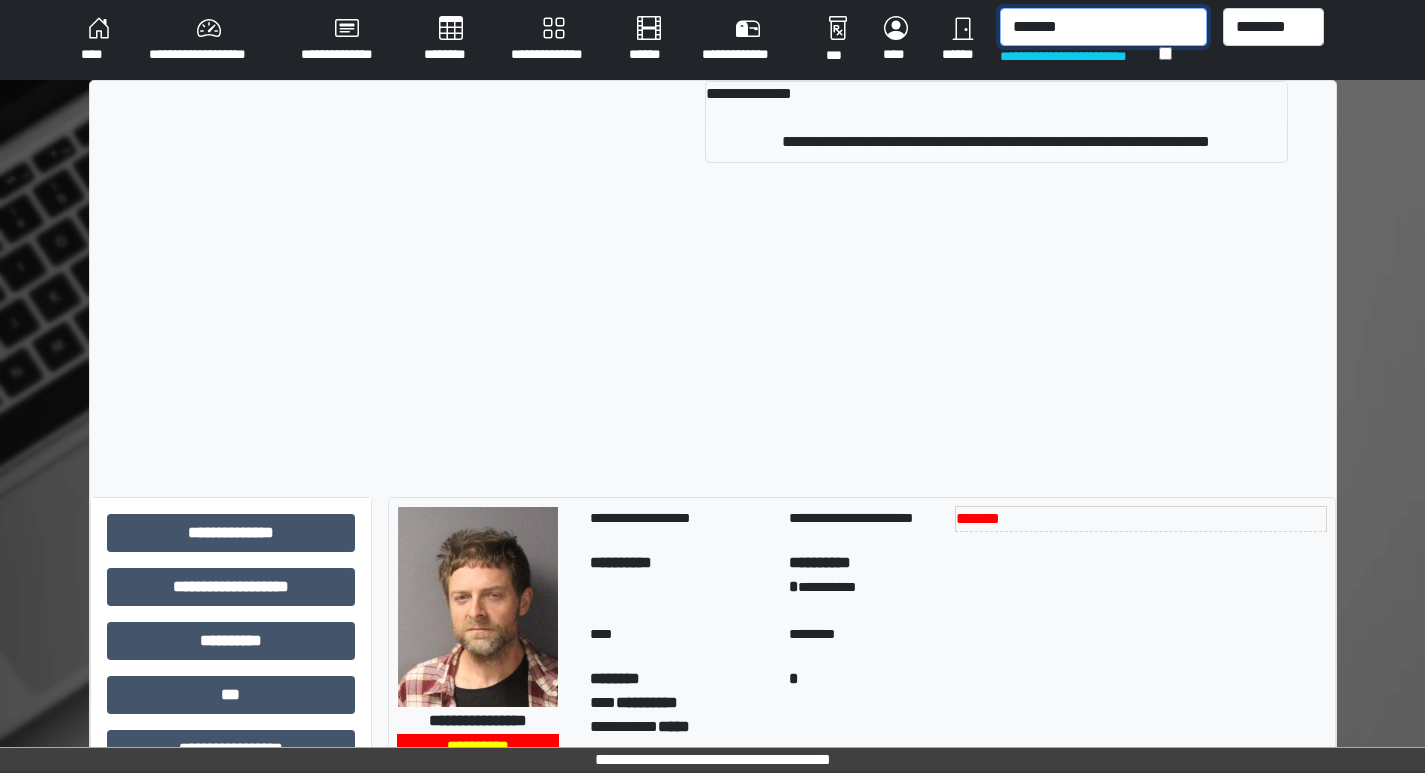 type on "*******" 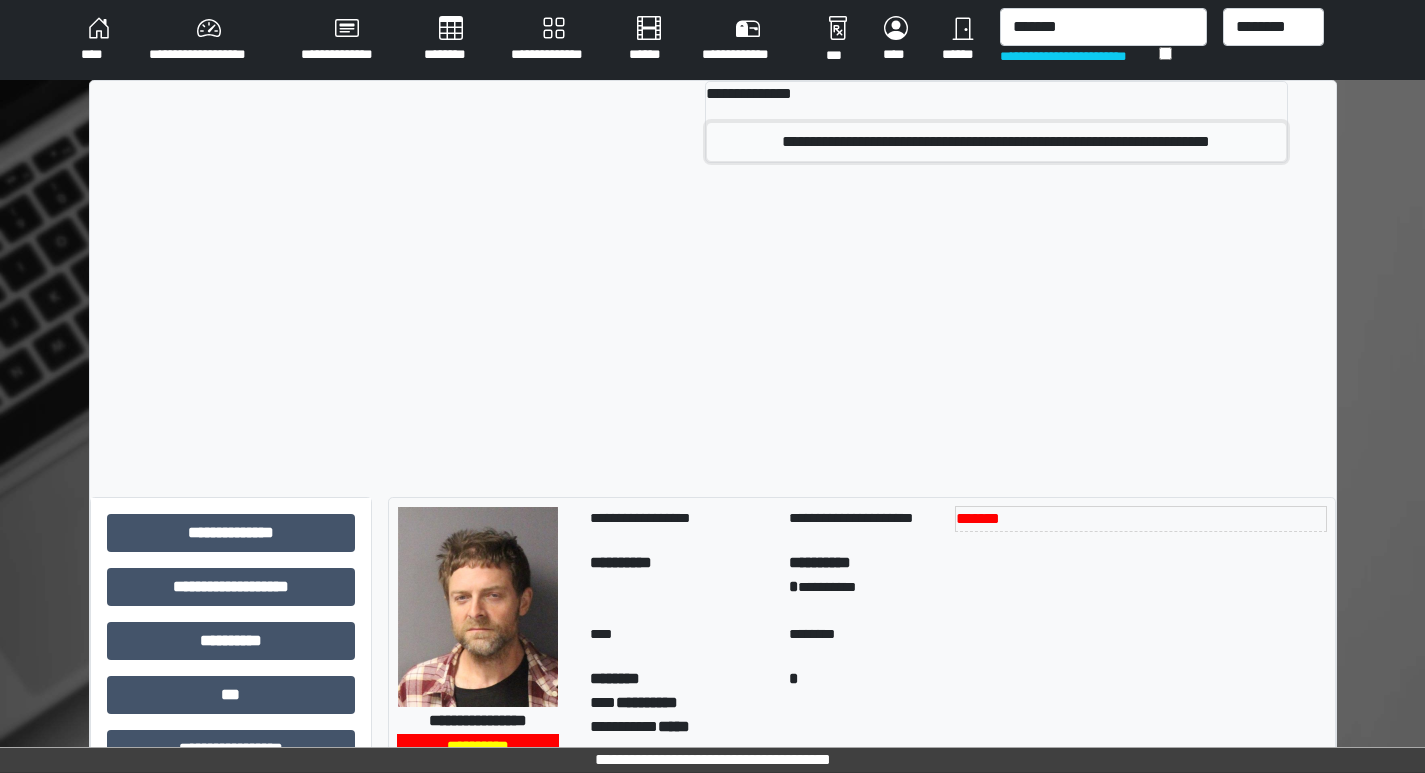click on "**********" at bounding box center (996, 142) 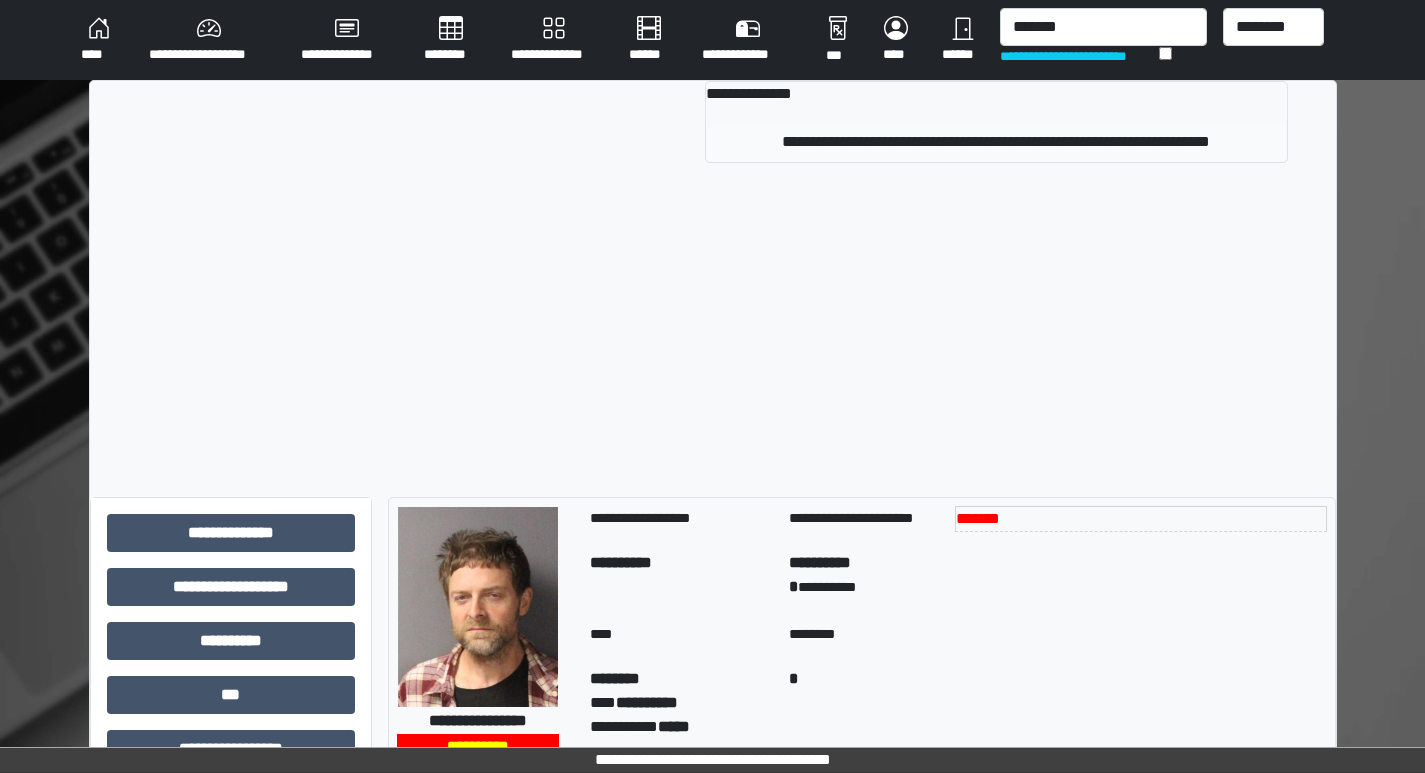 type 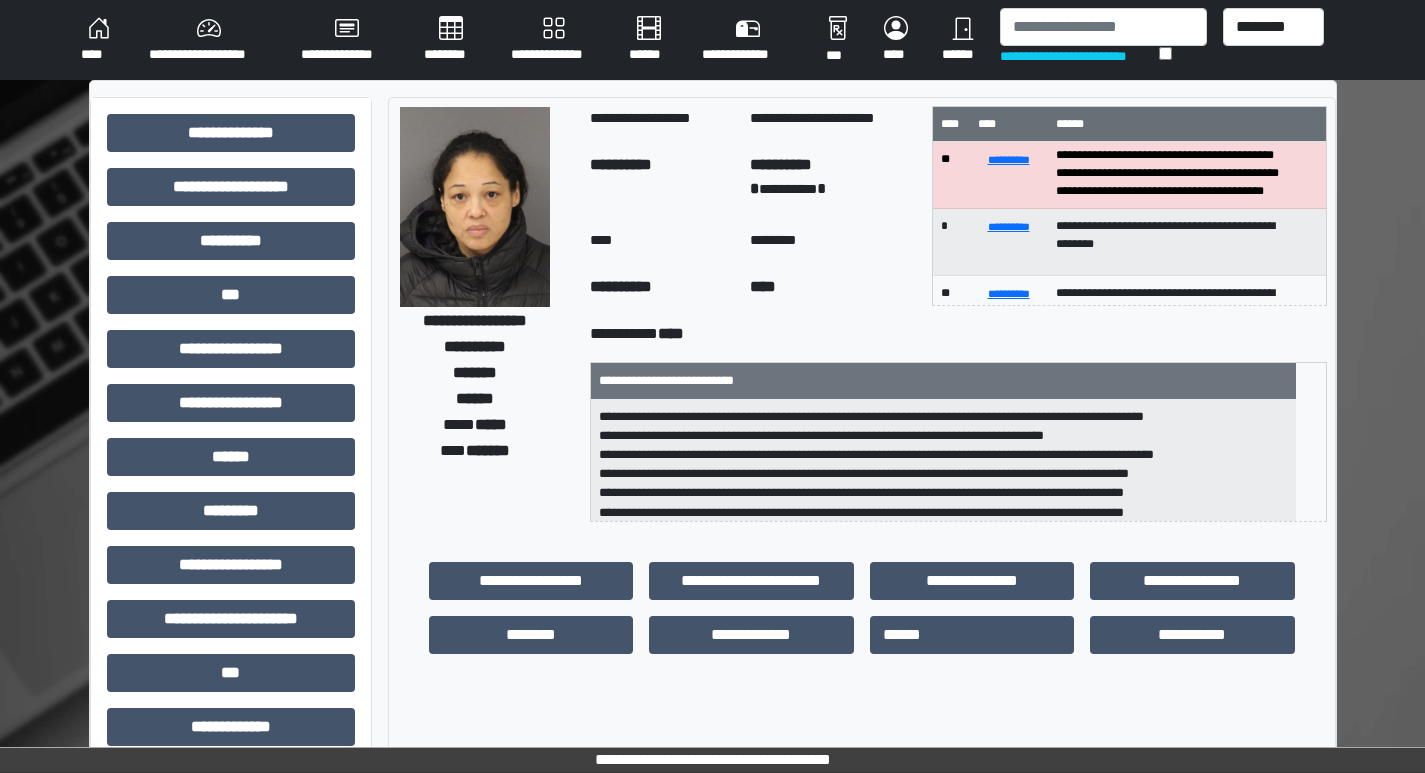 scroll, scrollTop: 58, scrollLeft: 0, axis: vertical 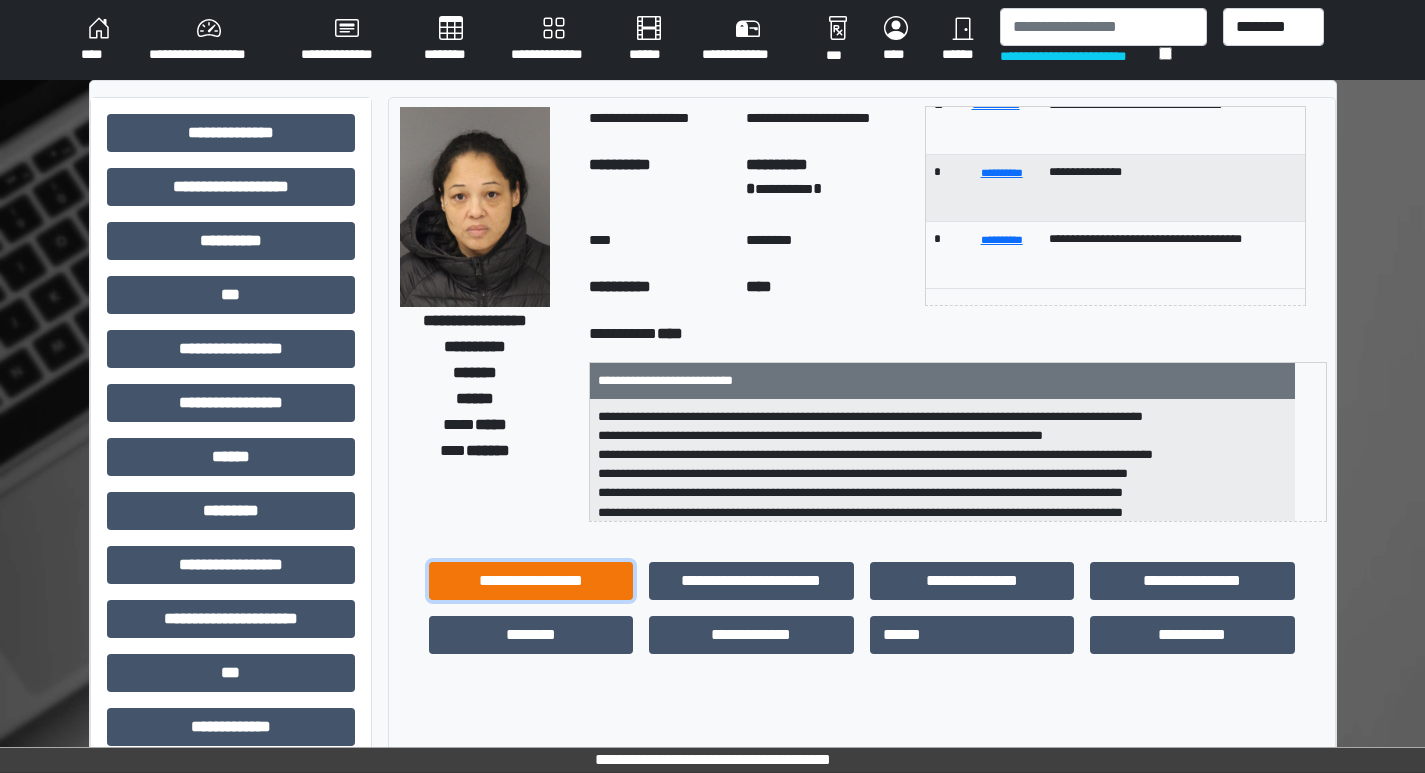 click on "**********" at bounding box center (531, 581) 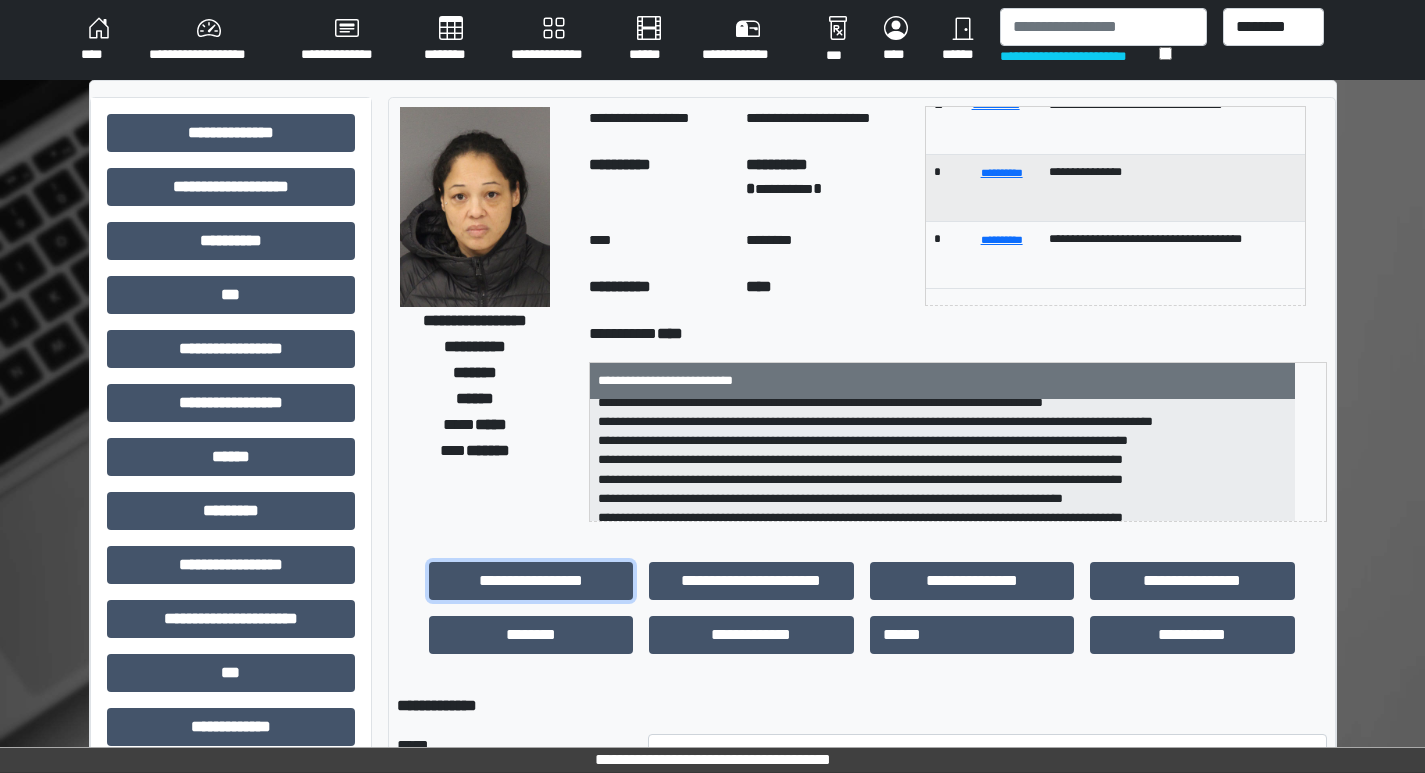 scroll, scrollTop: 63, scrollLeft: 0, axis: vertical 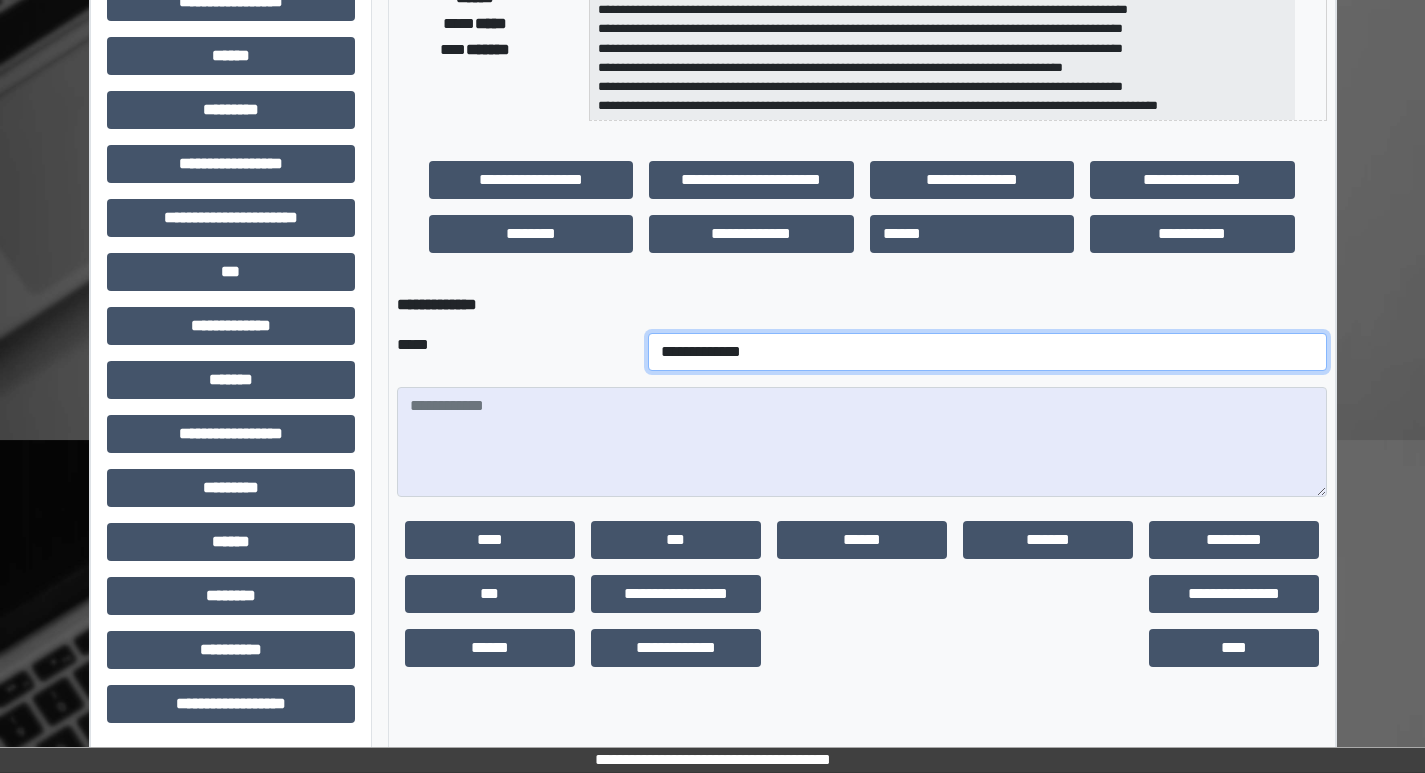 click on "**********" at bounding box center [987, 352] 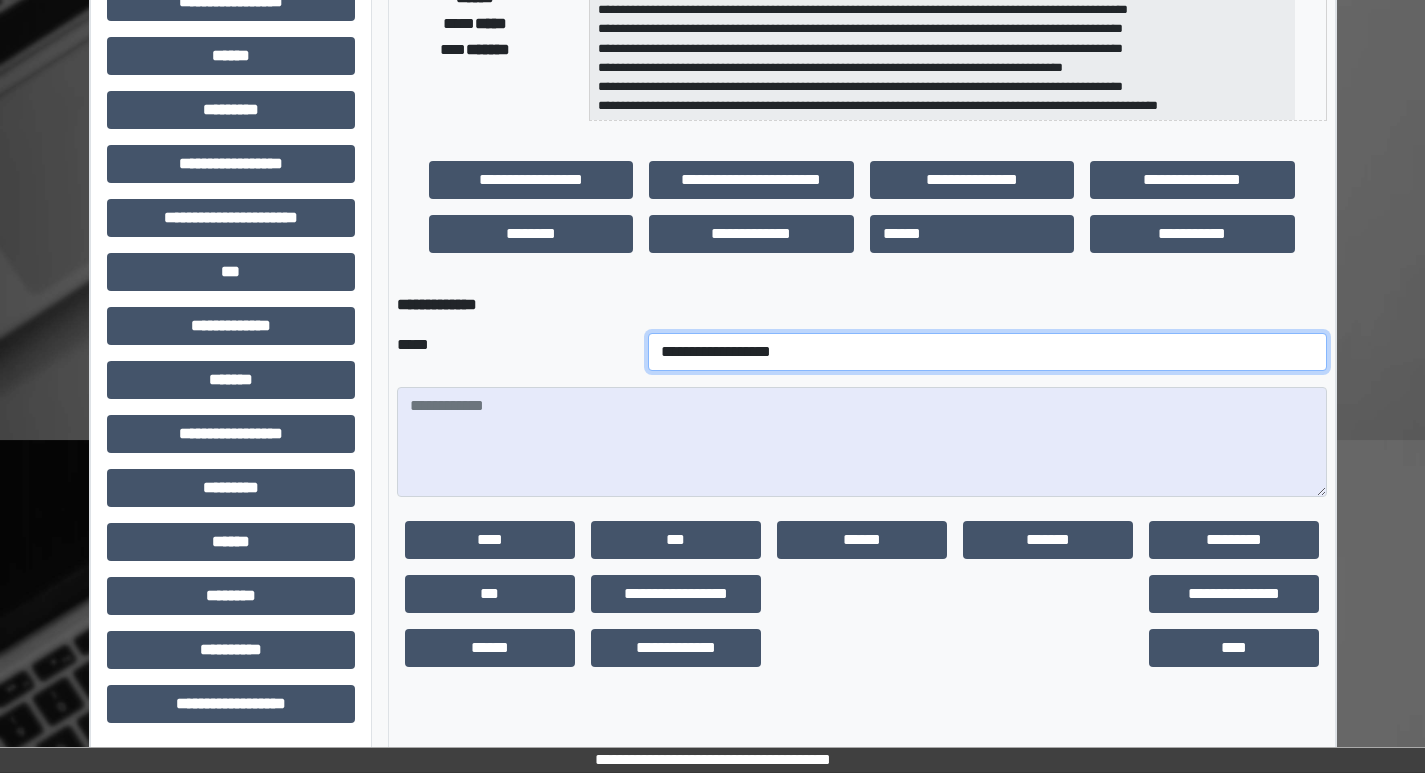 click on "**********" at bounding box center (987, 352) 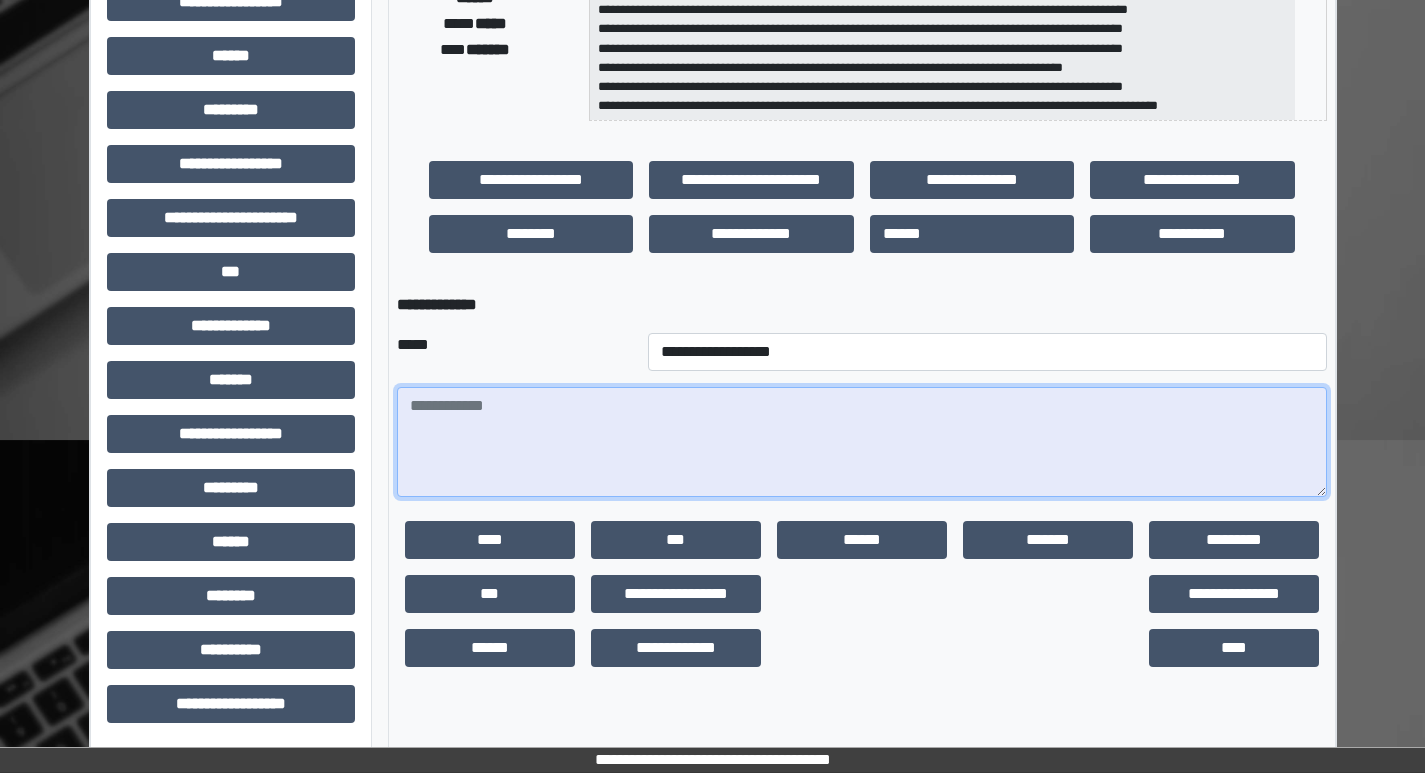 click at bounding box center [862, 442] 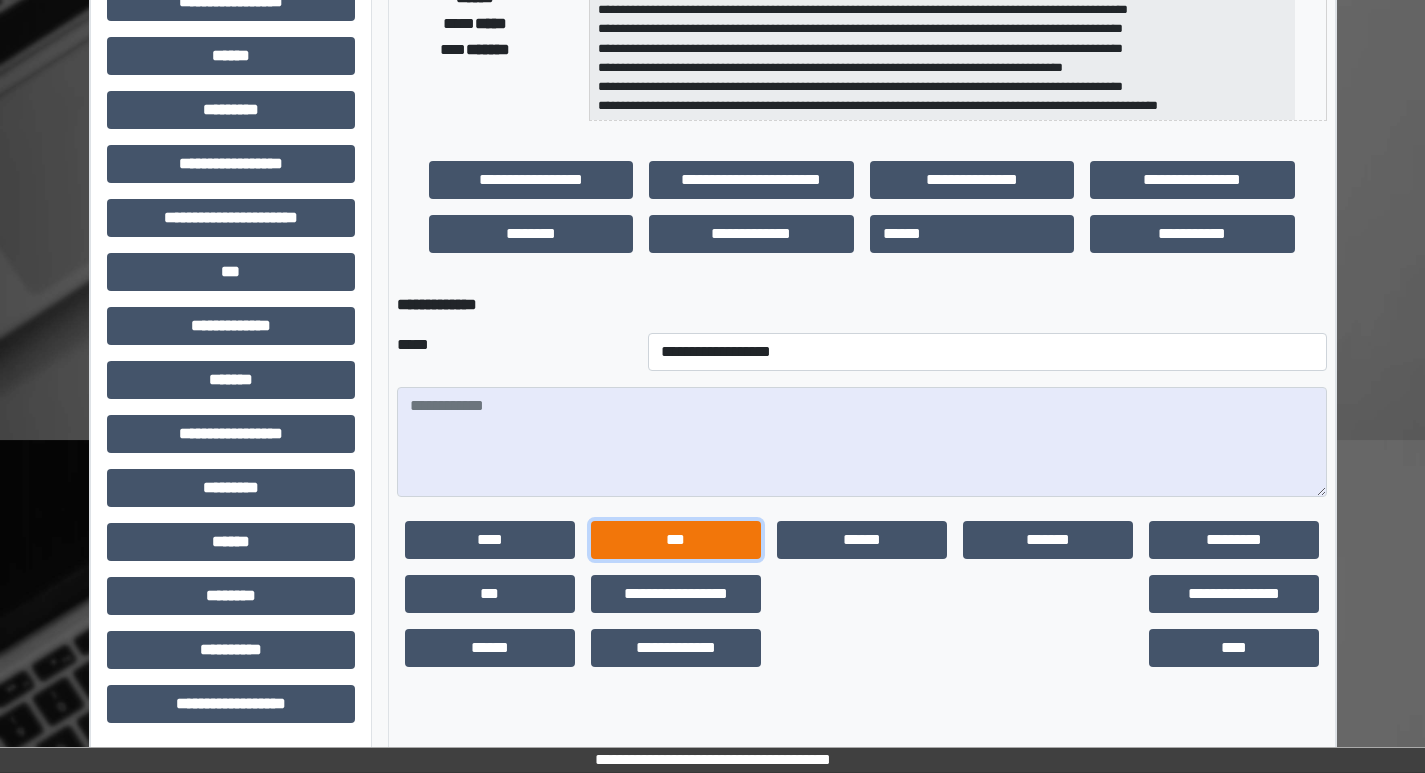 click on "***" at bounding box center (676, 540) 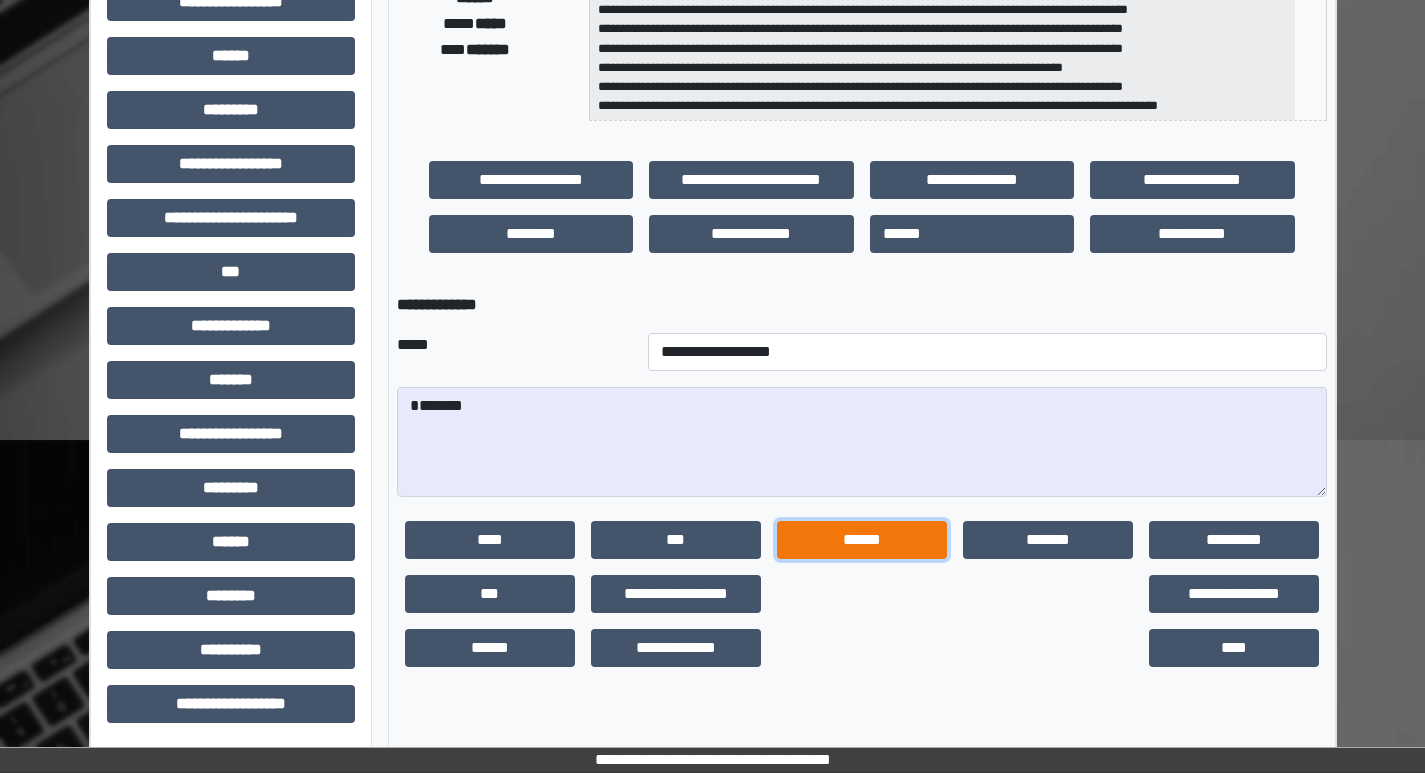 click on "******" at bounding box center [862, 540] 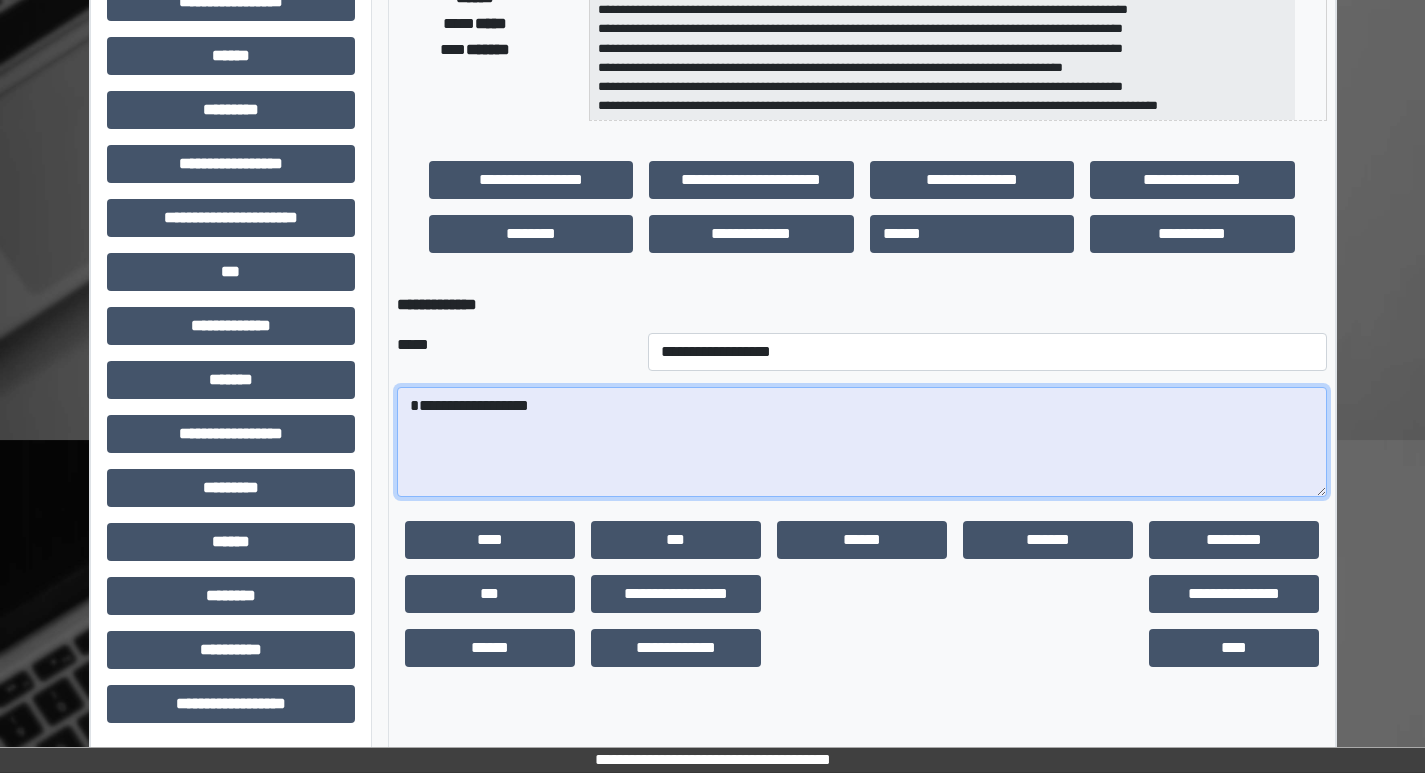 click on "**********" at bounding box center [862, 442] 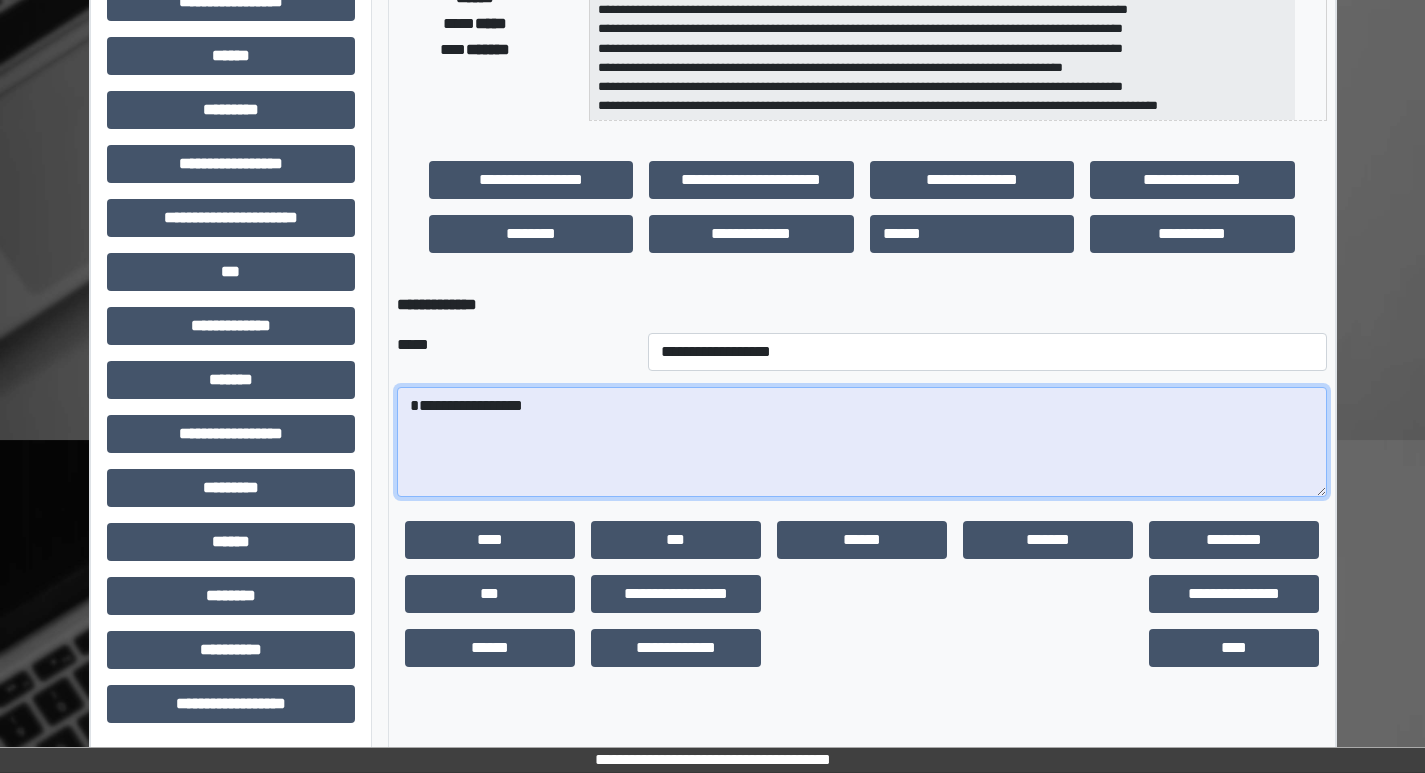 paste on "**********" 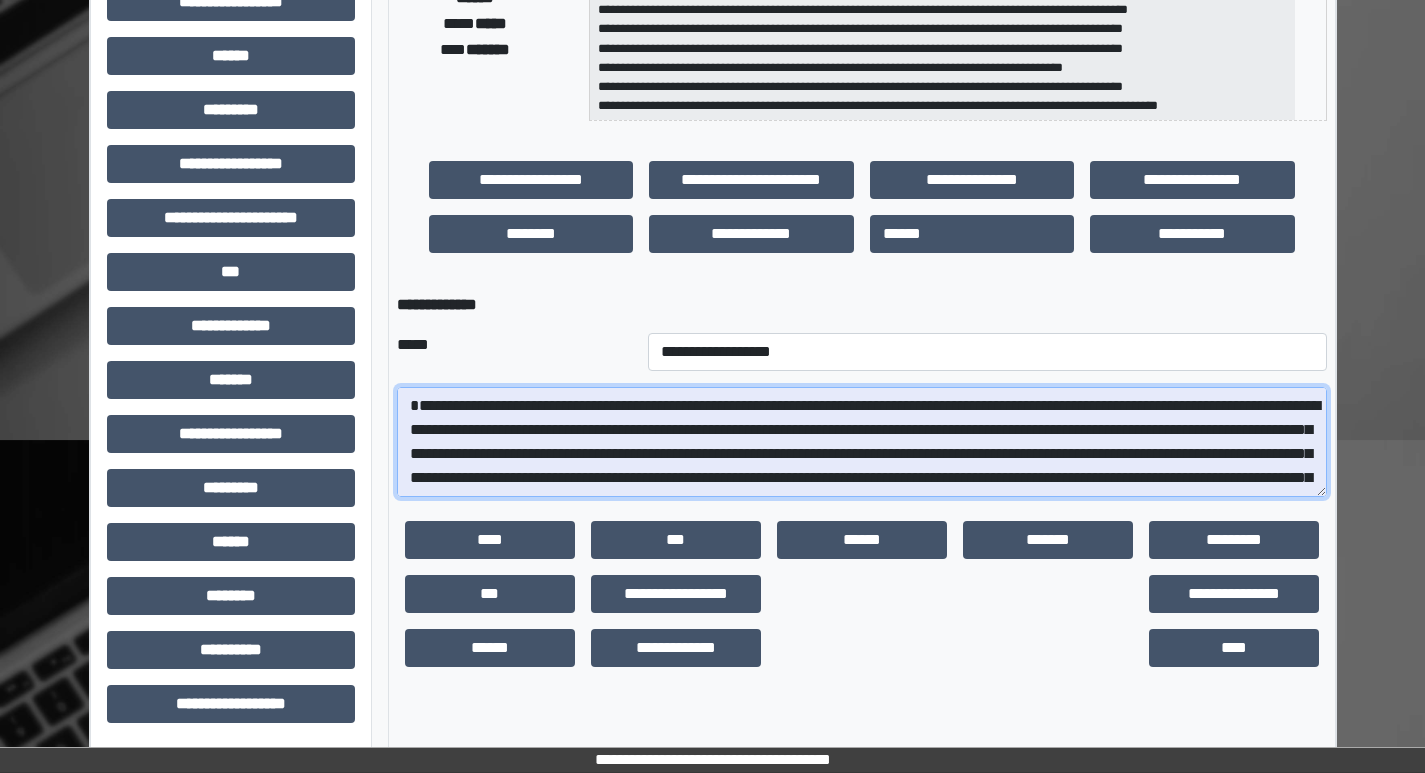 scroll, scrollTop: 257, scrollLeft: 0, axis: vertical 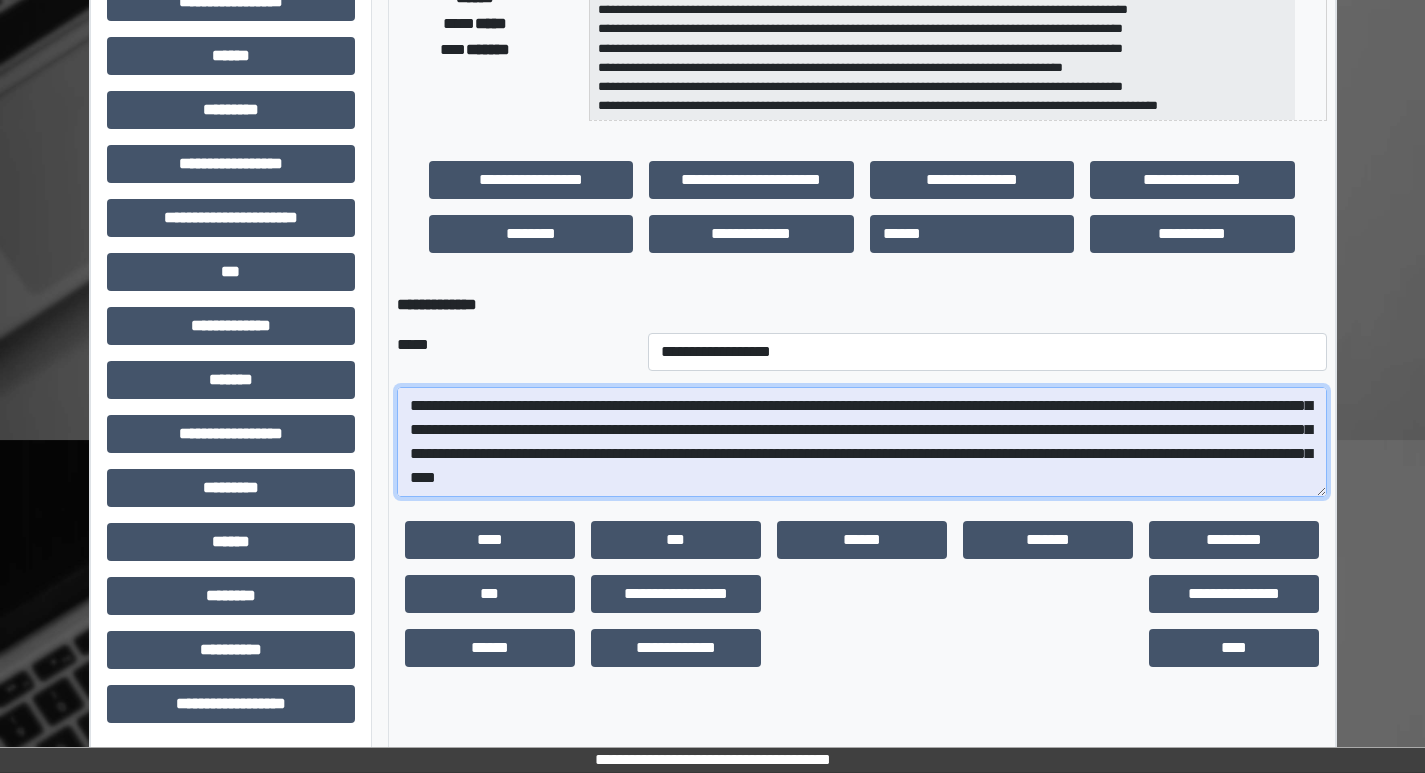drag, startPoint x: 1325, startPoint y: 491, endPoint x: 1328, endPoint y: 538, distance: 47.095646 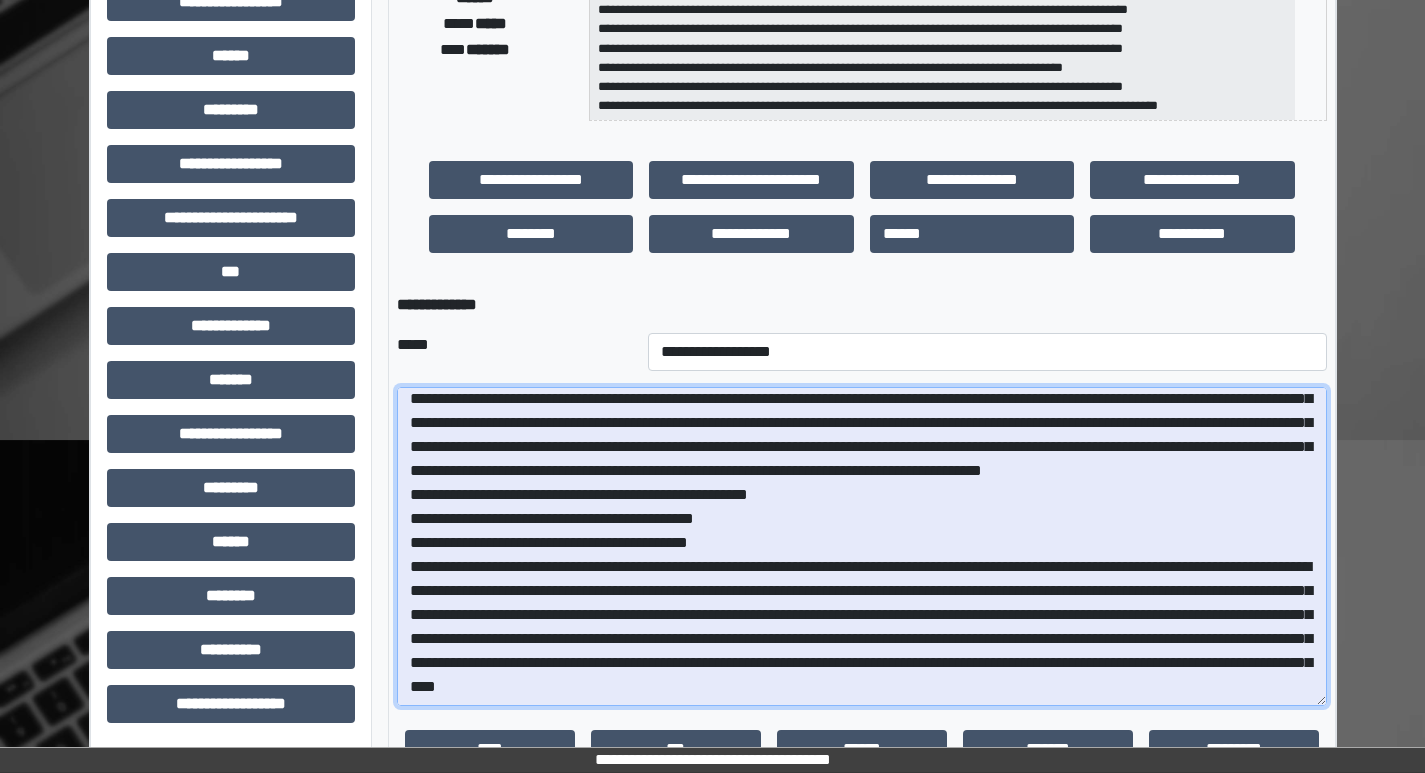 scroll, scrollTop: 54, scrollLeft: 0, axis: vertical 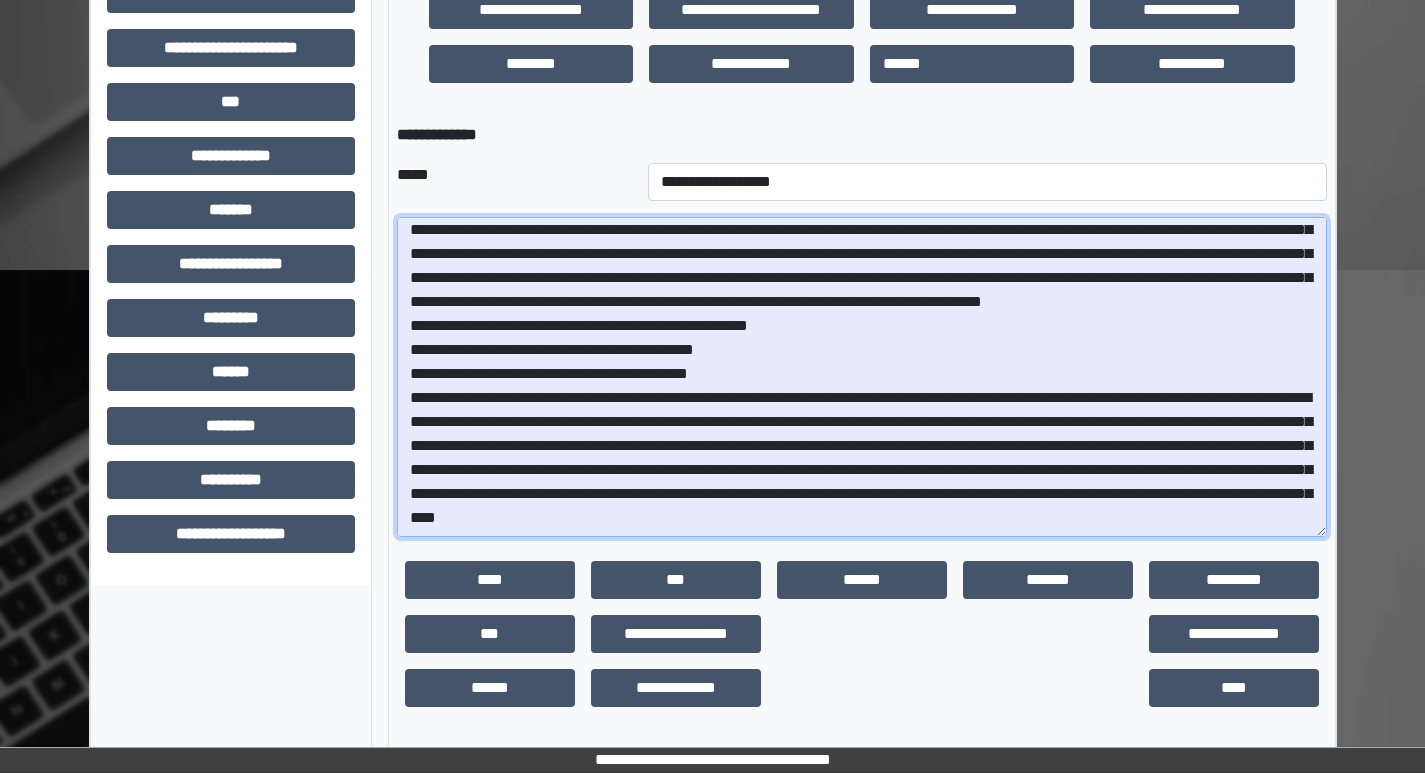 click at bounding box center [862, 377] 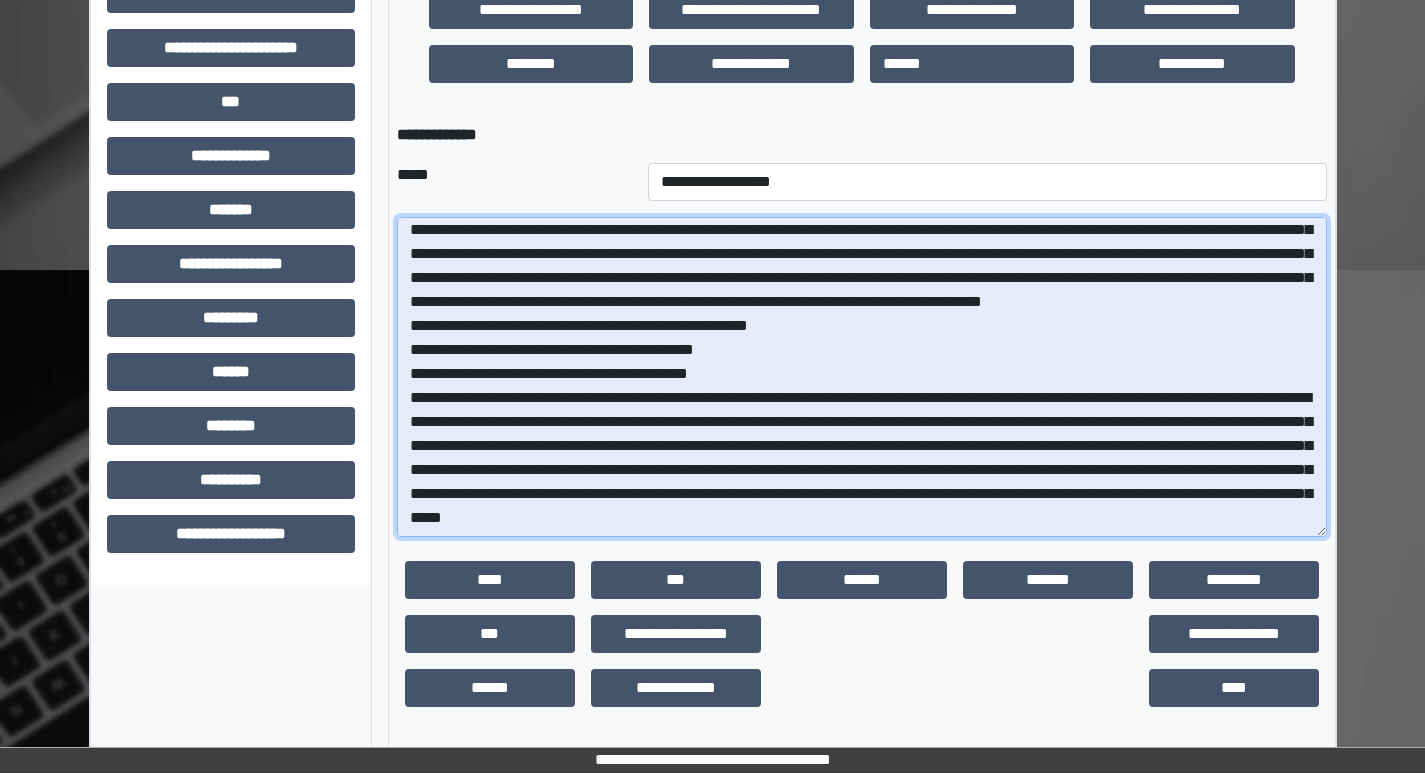 click at bounding box center [862, 377] 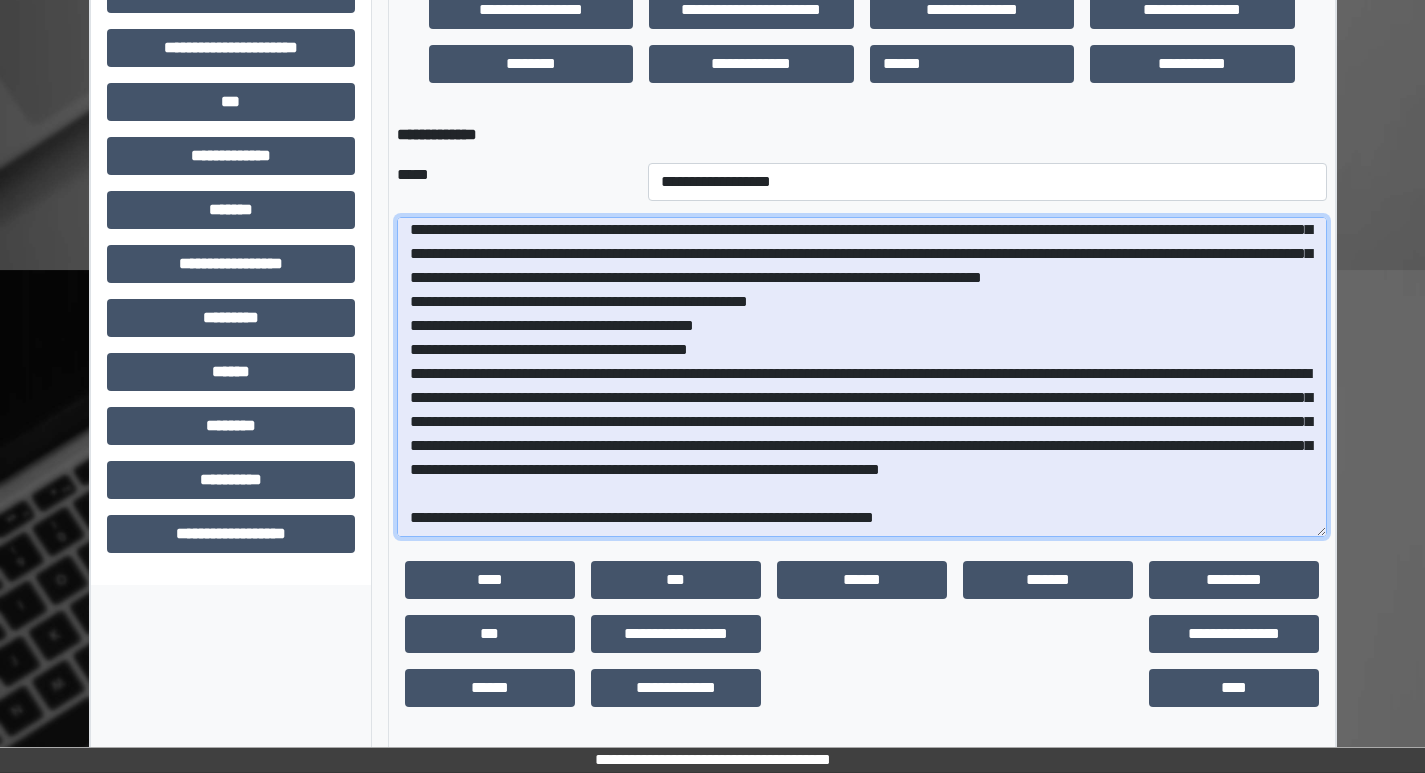 scroll, scrollTop: 95, scrollLeft: 0, axis: vertical 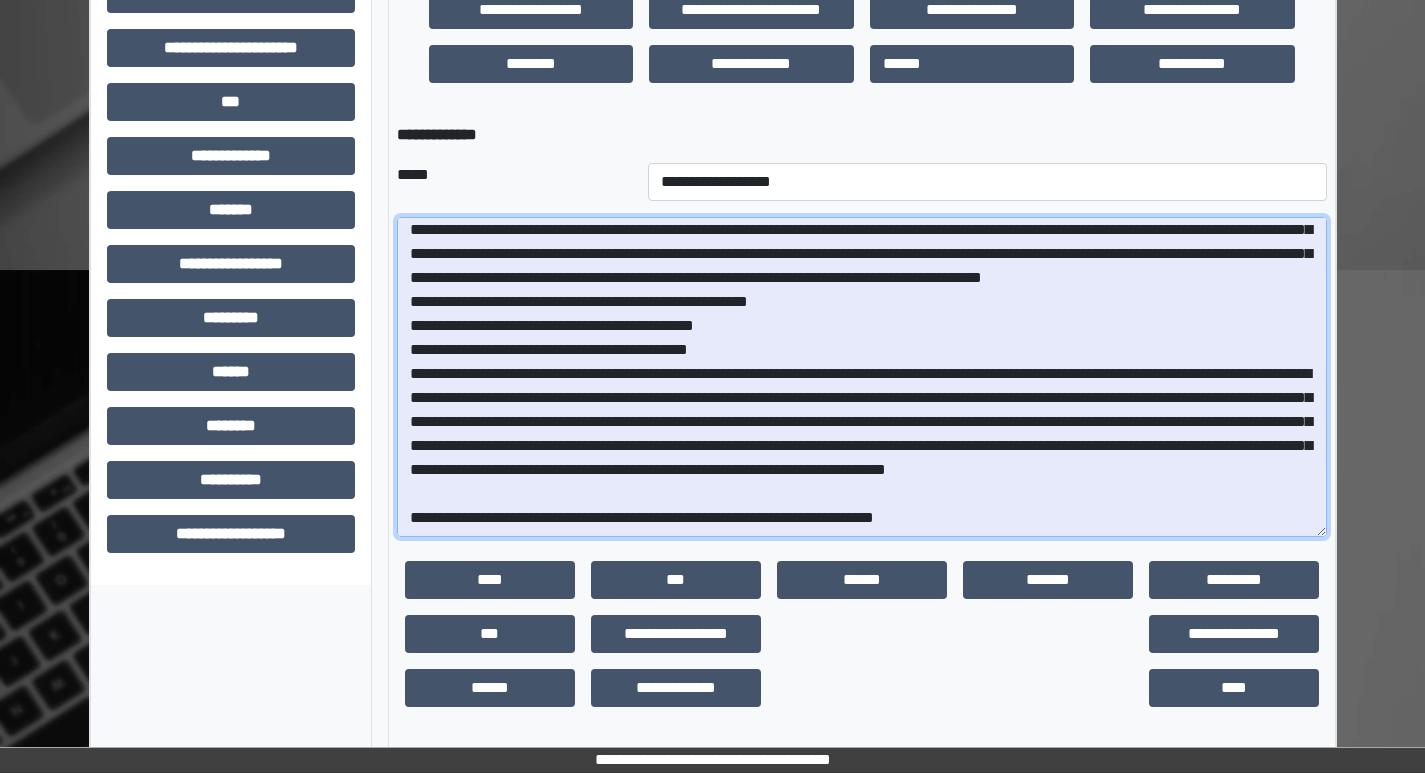 drag, startPoint x: 739, startPoint y: 354, endPoint x: 691, endPoint y: 376, distance: 52.801514 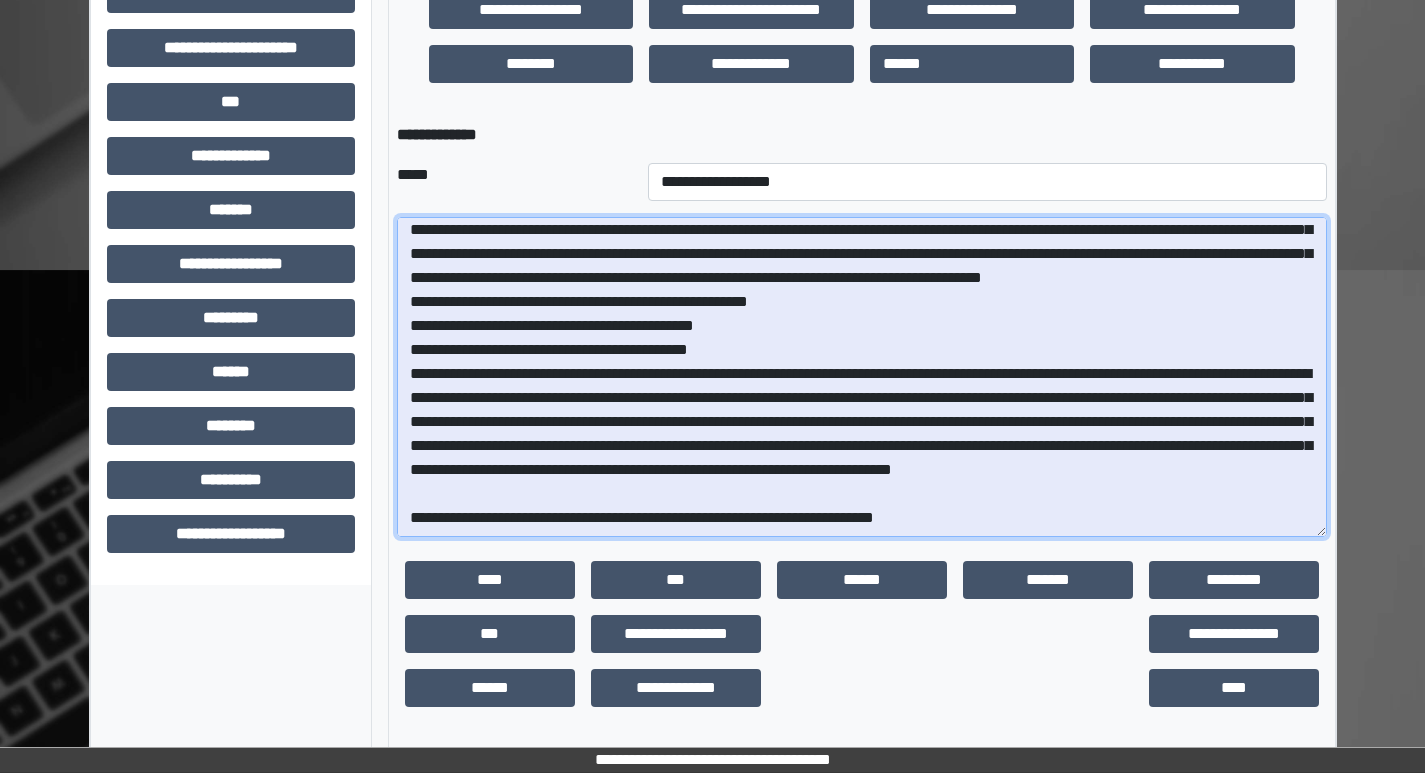 click at bounding box center (862, 377) 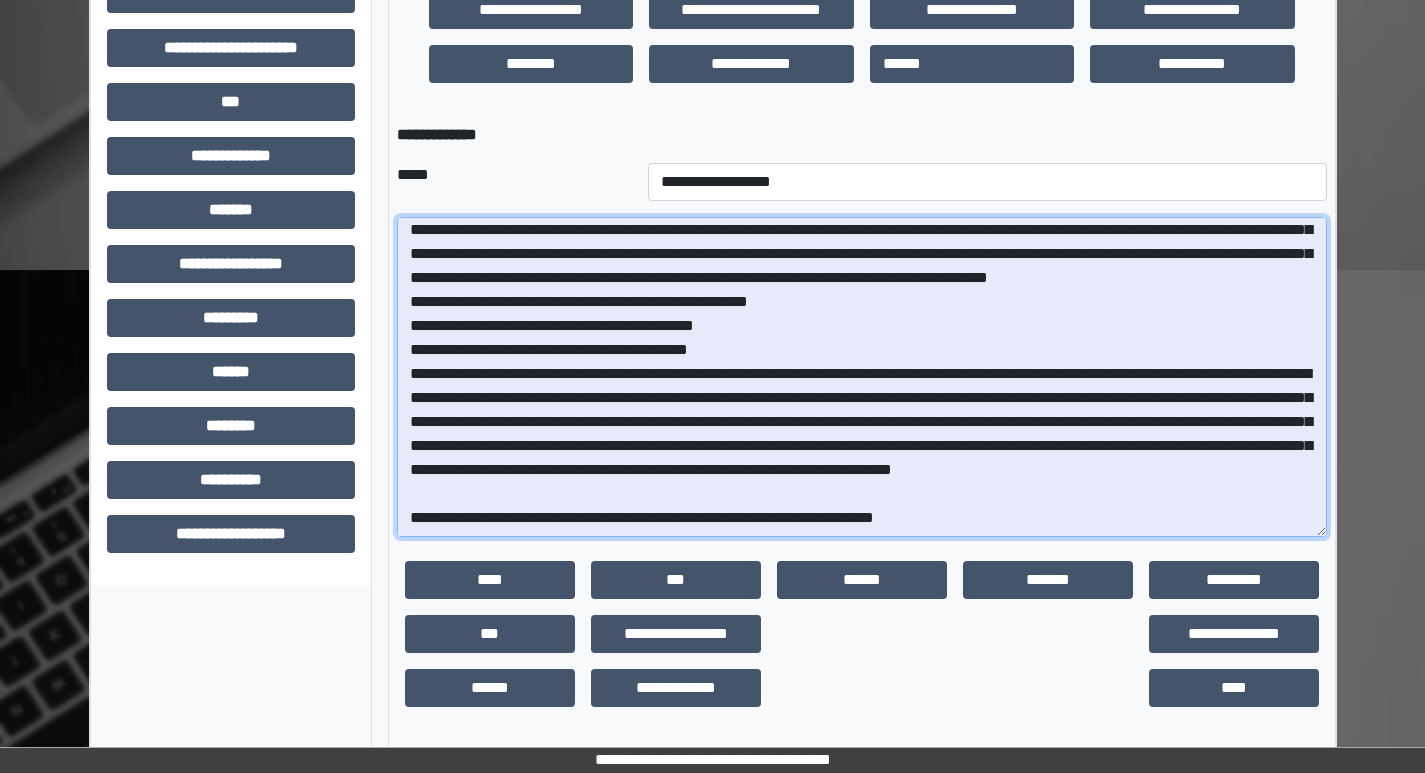click at bounding box center [862, 377] 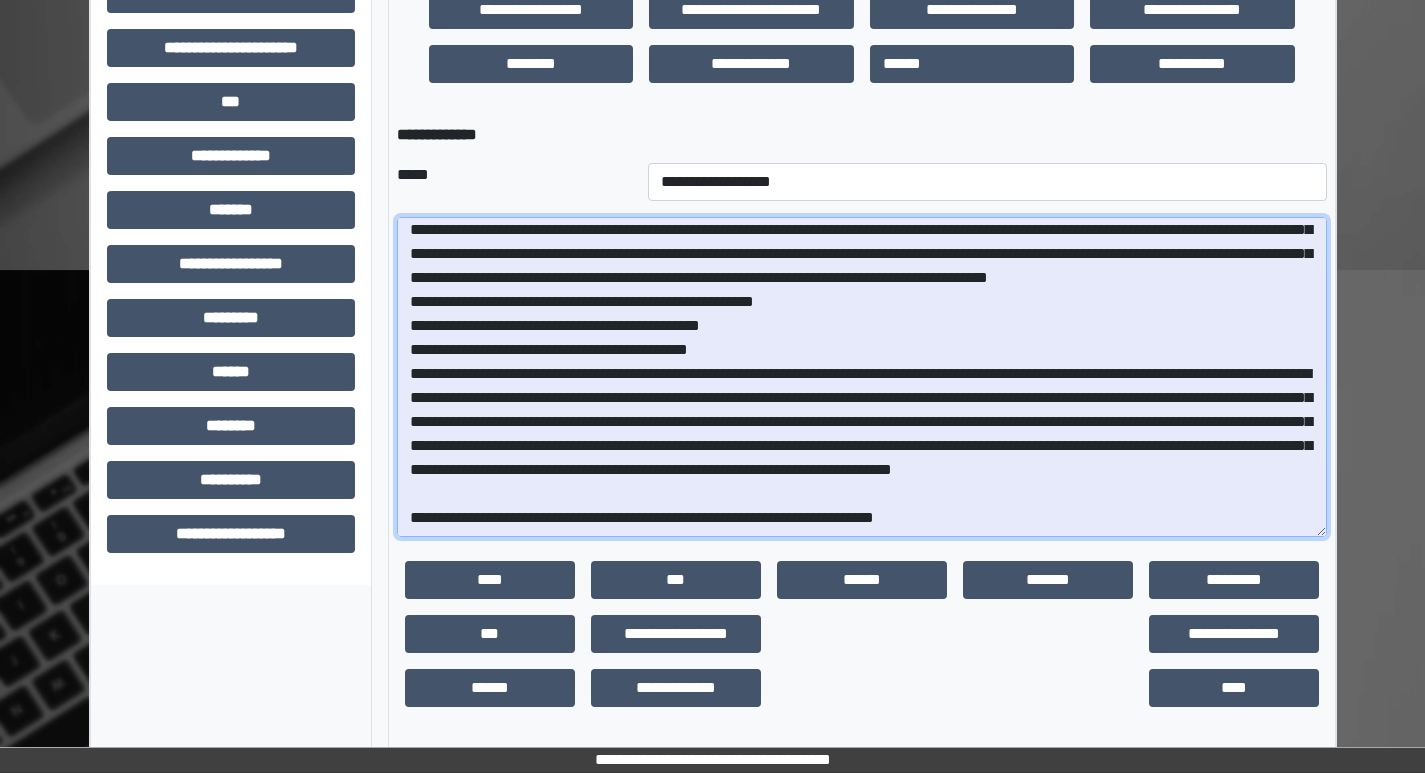 click at bounding box center (862, 377) 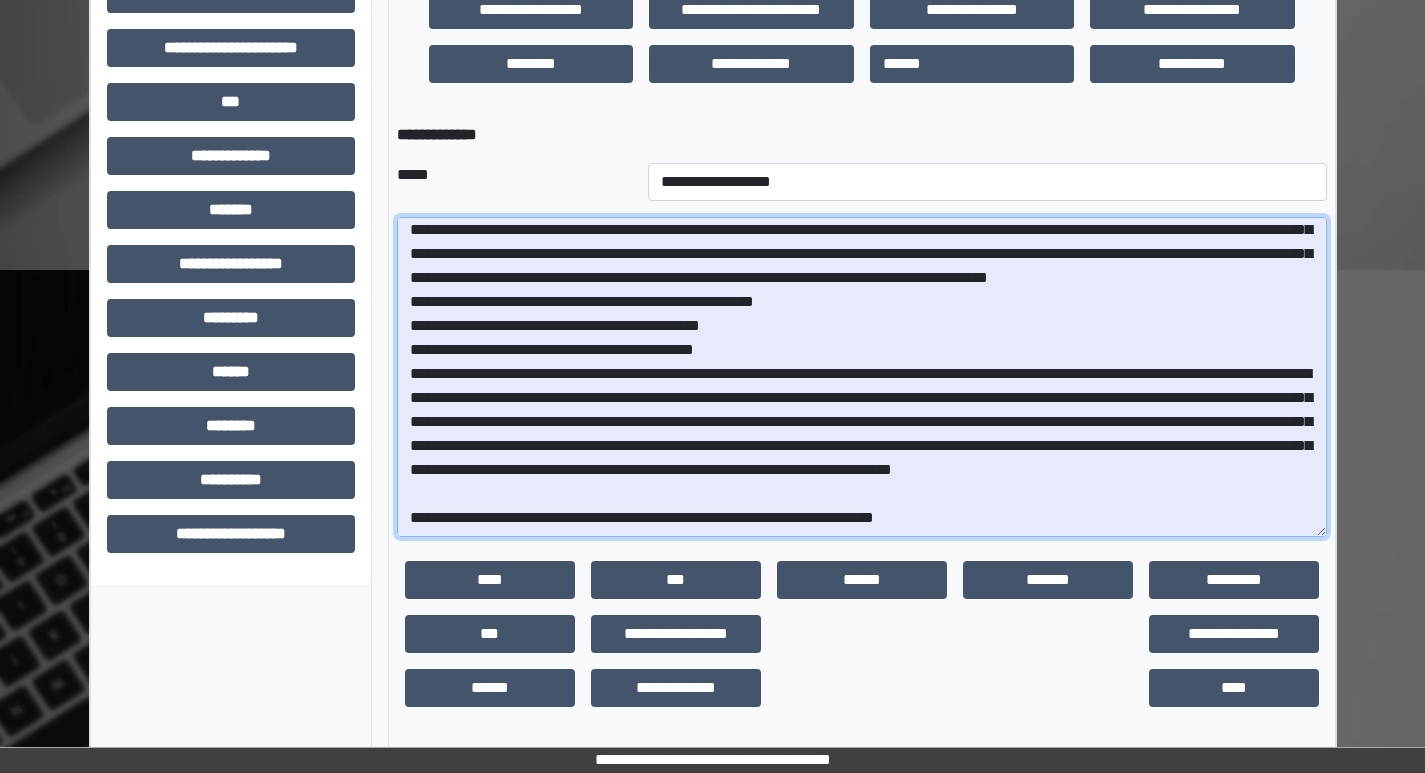 click at bounding box center [862, 377] 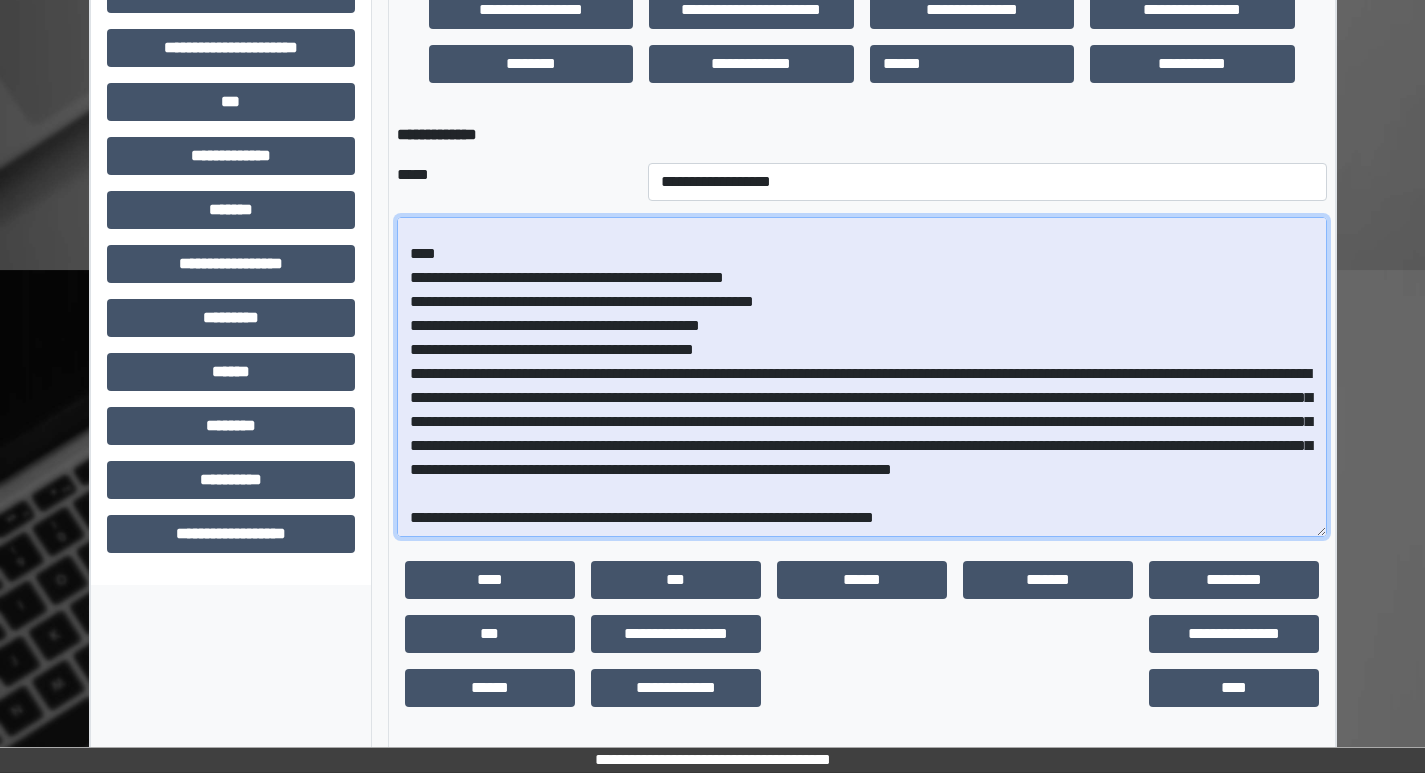 scroll, scrollTop: 174, scrollLeft: 0, axis: vertical 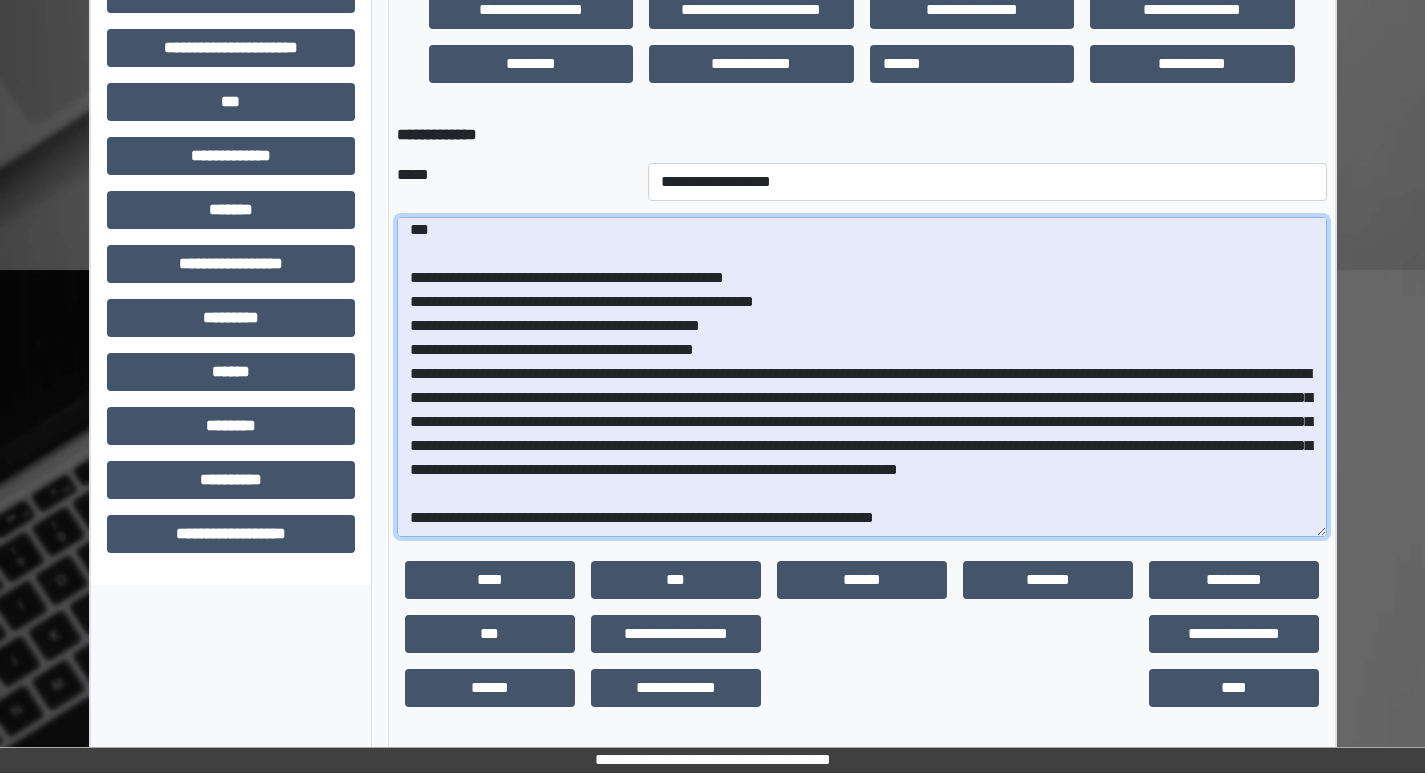 click at bounding box center (862, 377) 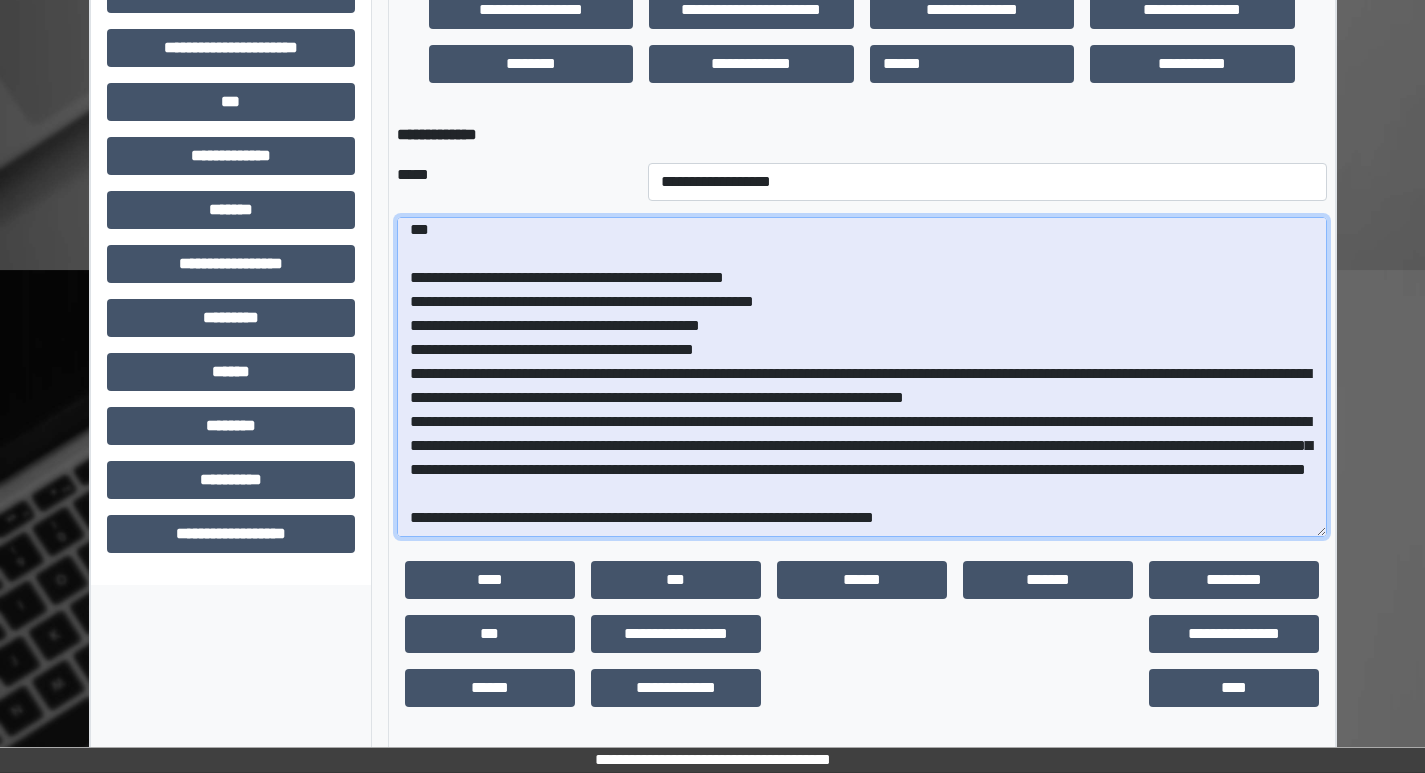 click at bounding box center (862, 377) 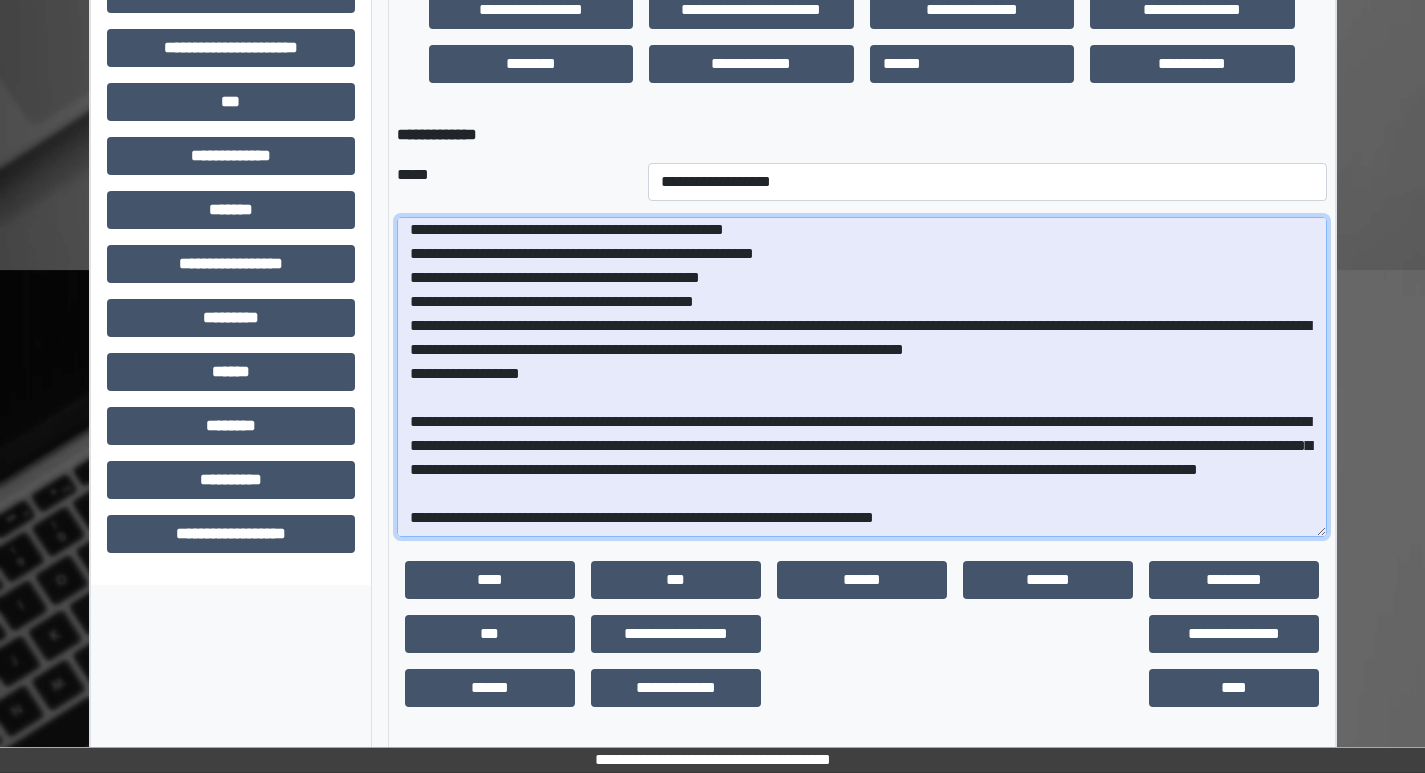 scroll, scrollTop: 246, scrollLeft: 0, axis: vertical 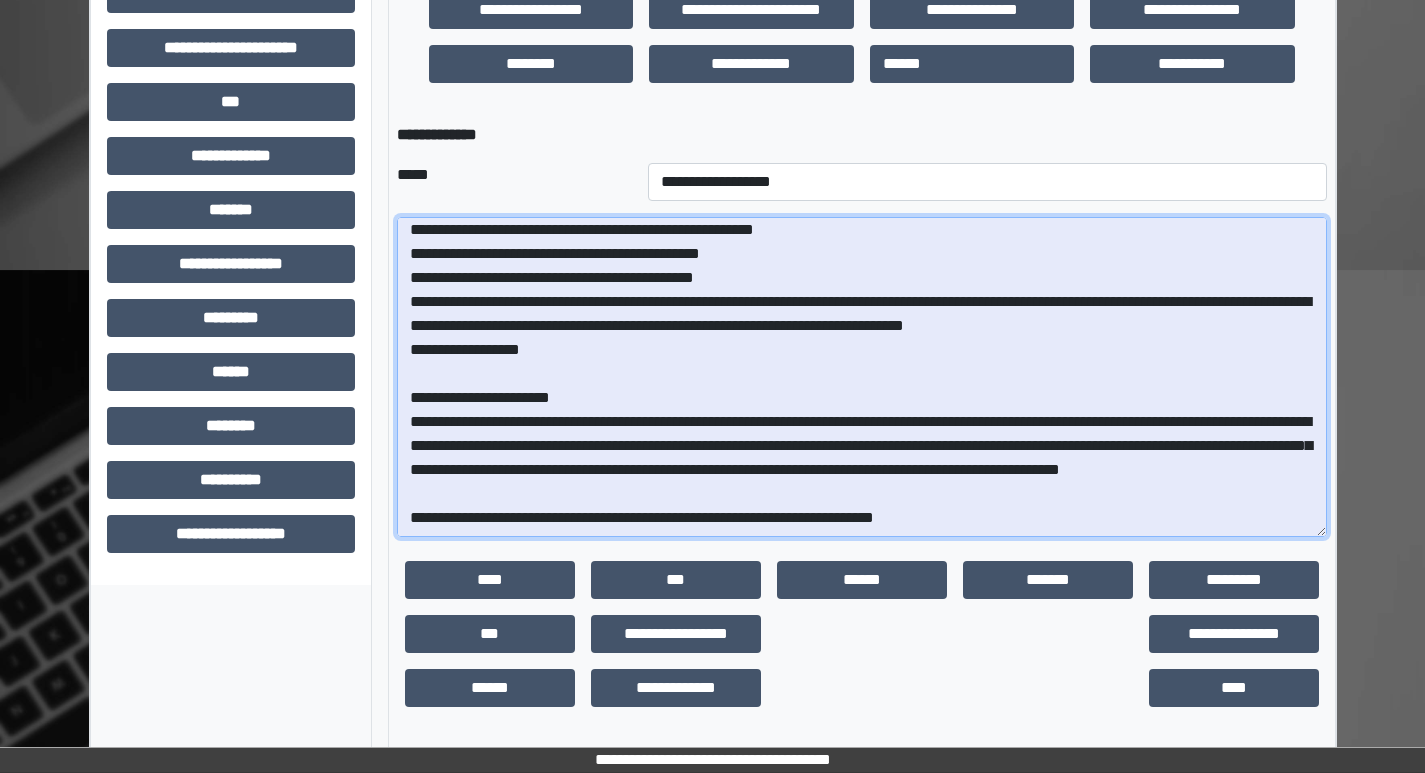 click at bounding box center (862, 377) 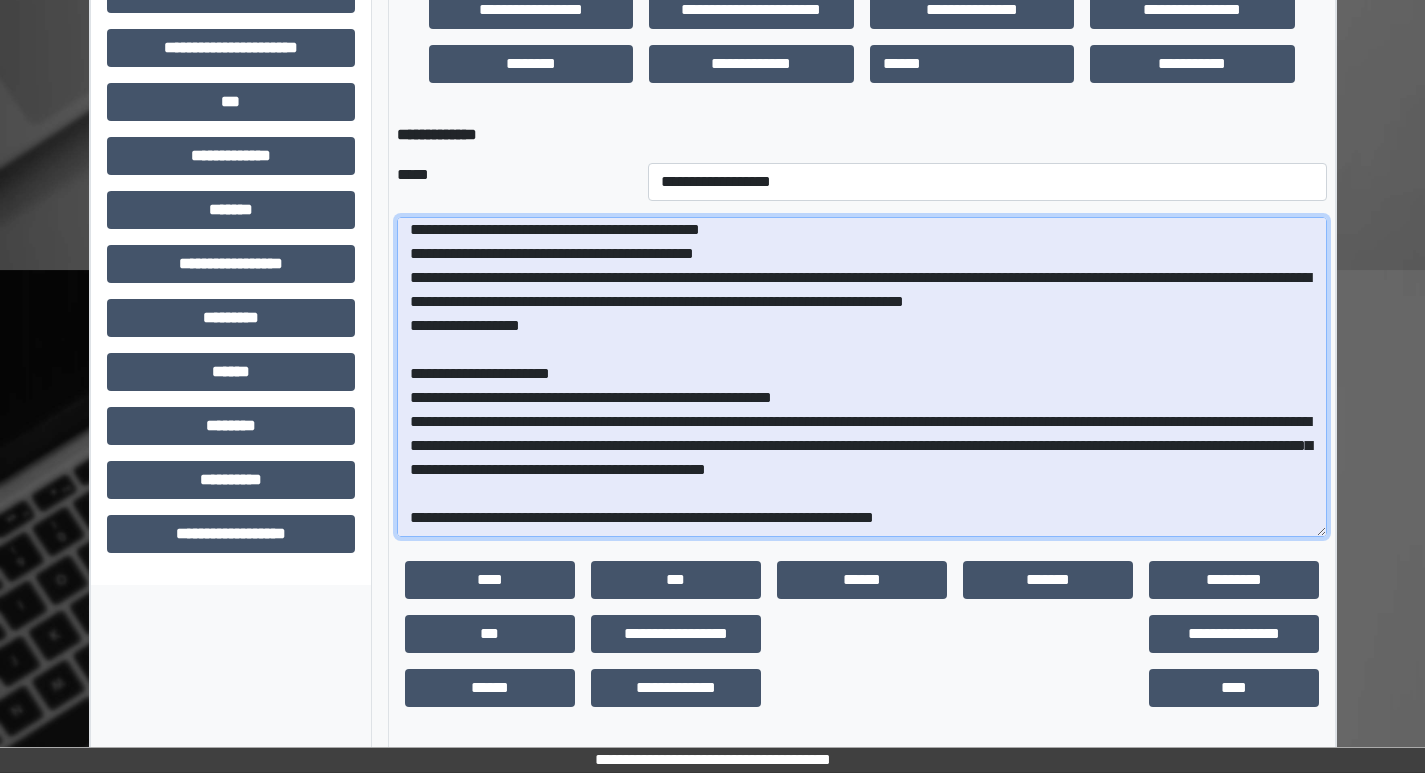 click at bounding box center [862, 377] 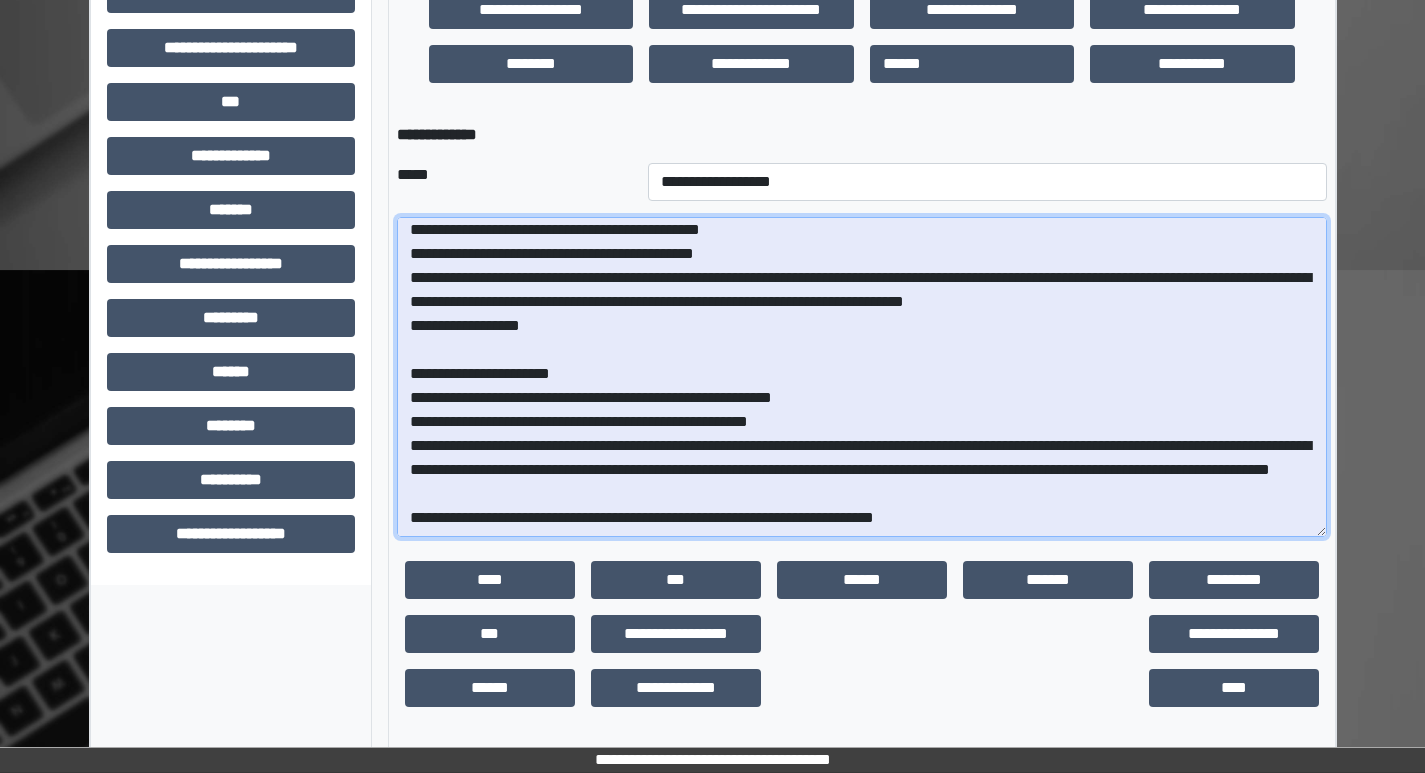 scroll, scrollTop: 294, scrollLeft: 0, axis: vertical 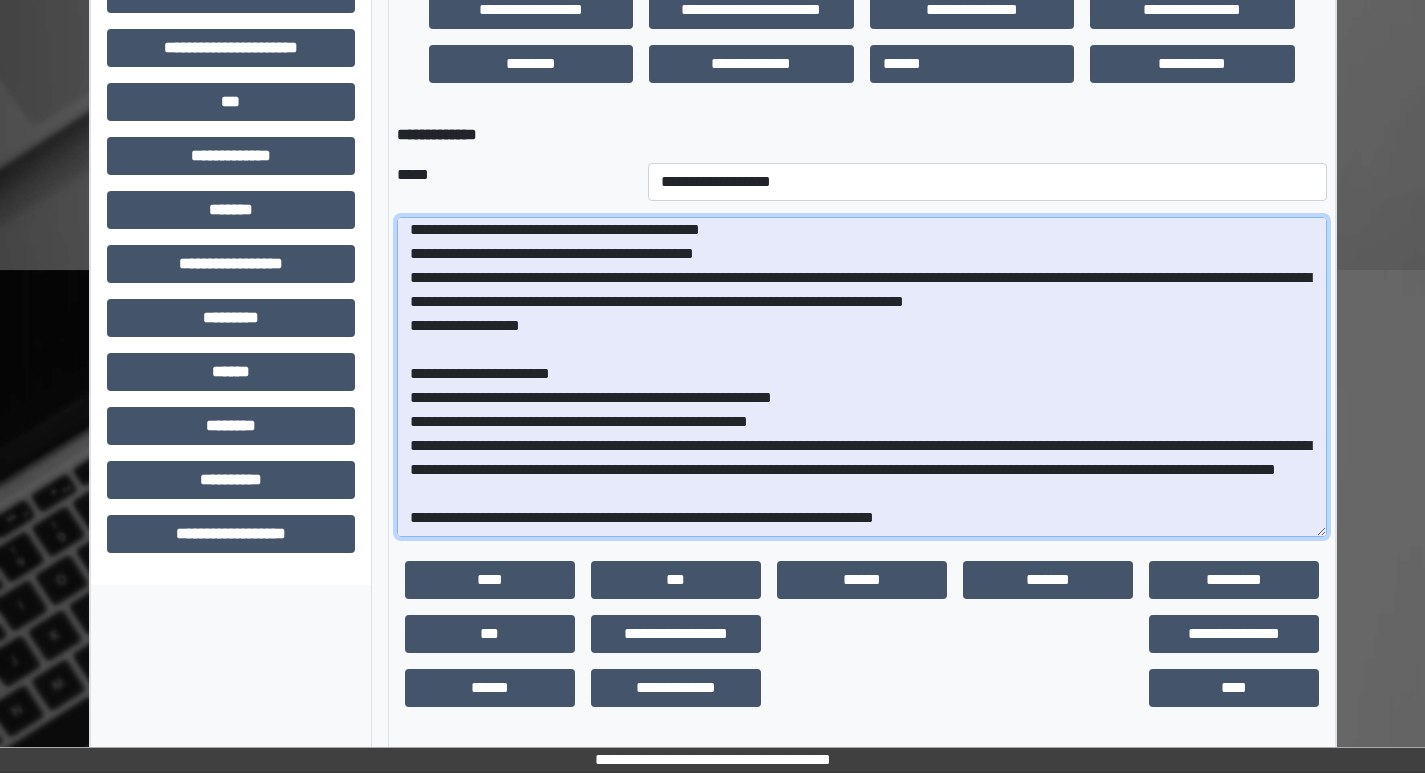 click at bounding box center (862, 377) 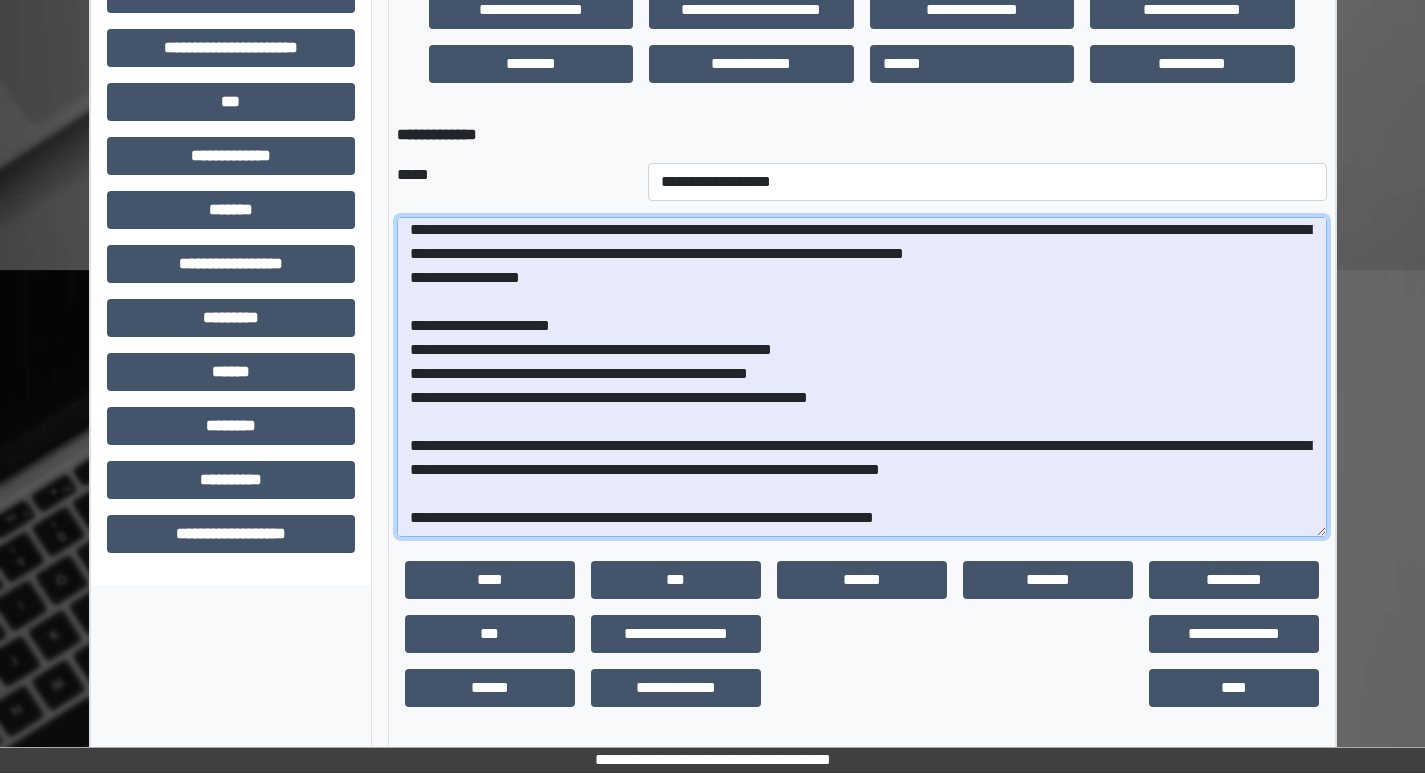 scroll, scrollTop: 311, scrollLeft: 0, axis: vertical 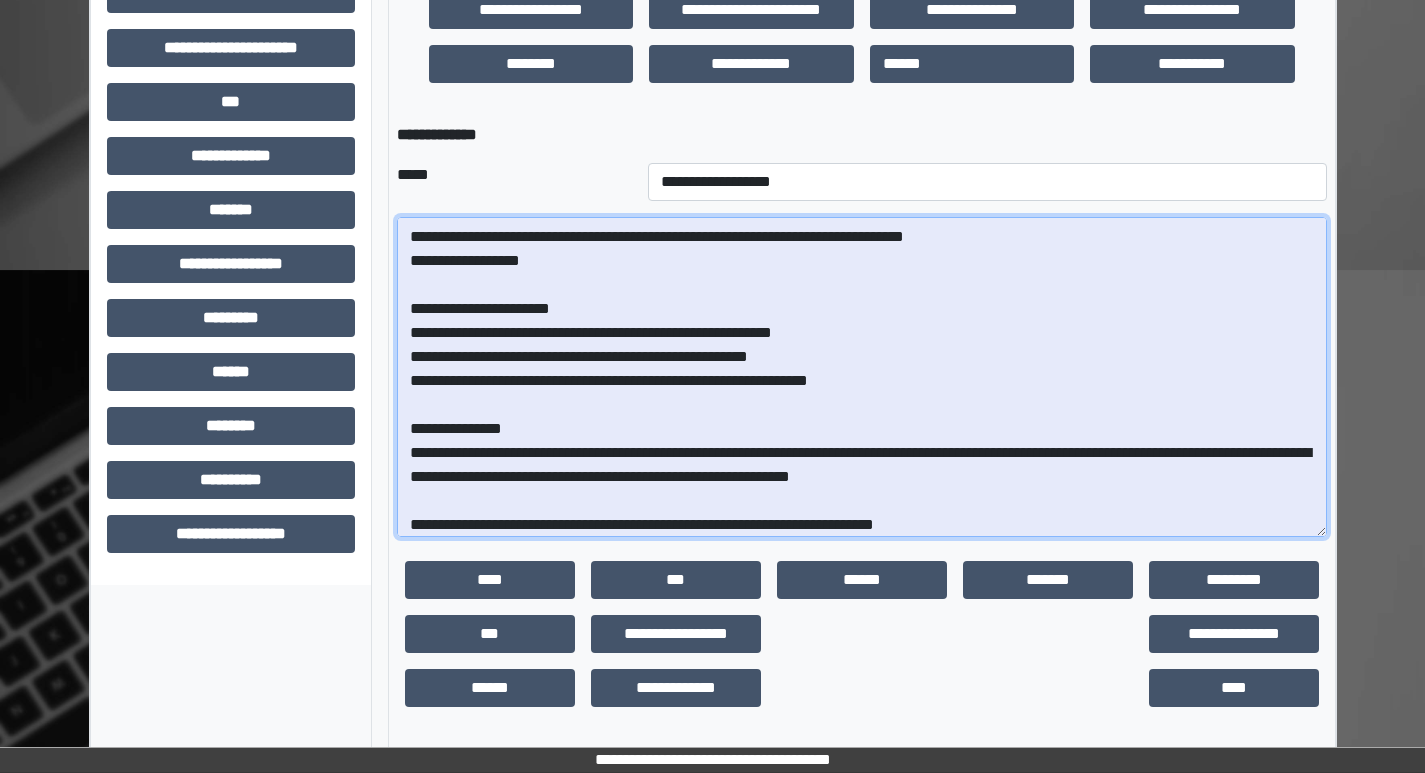 click at bounding box center [862, 377] 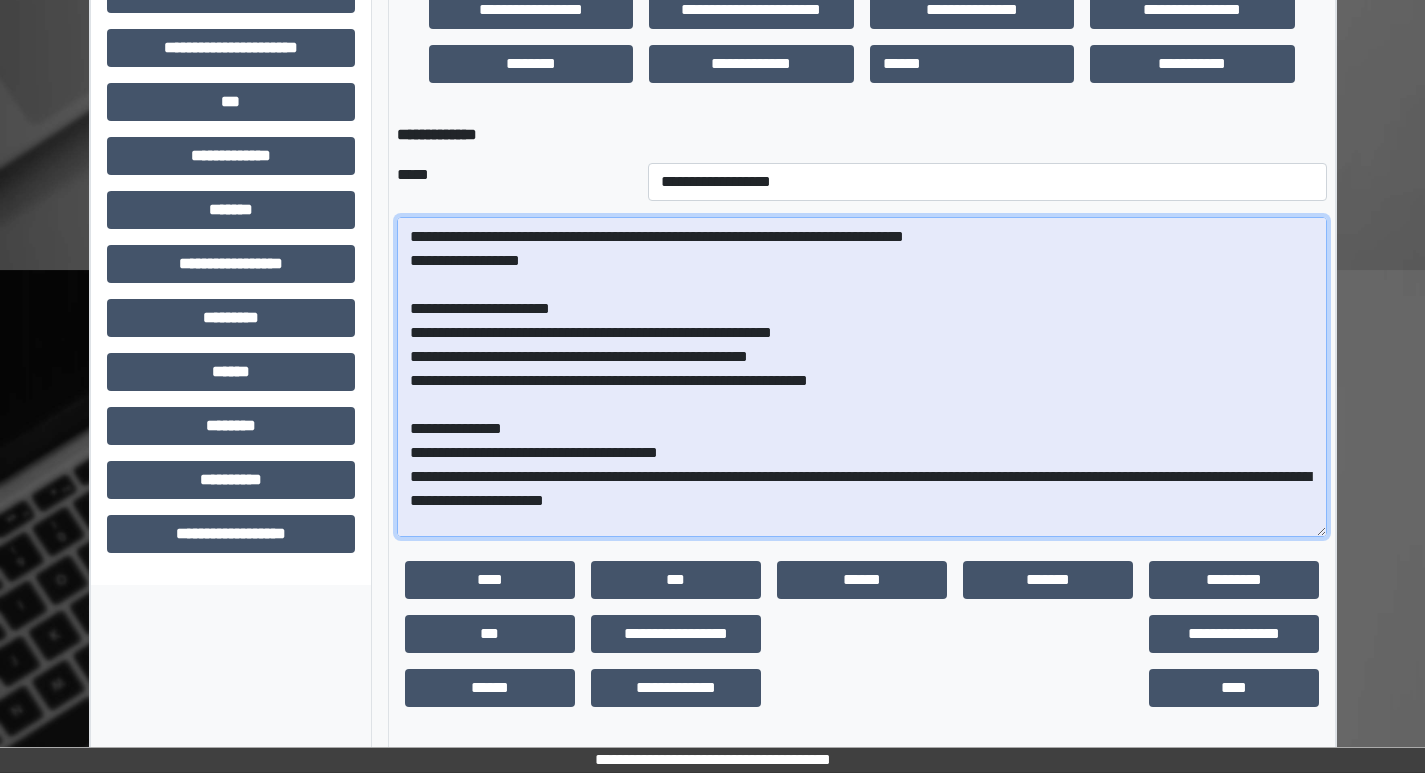 click at bounding box center (862, 377) 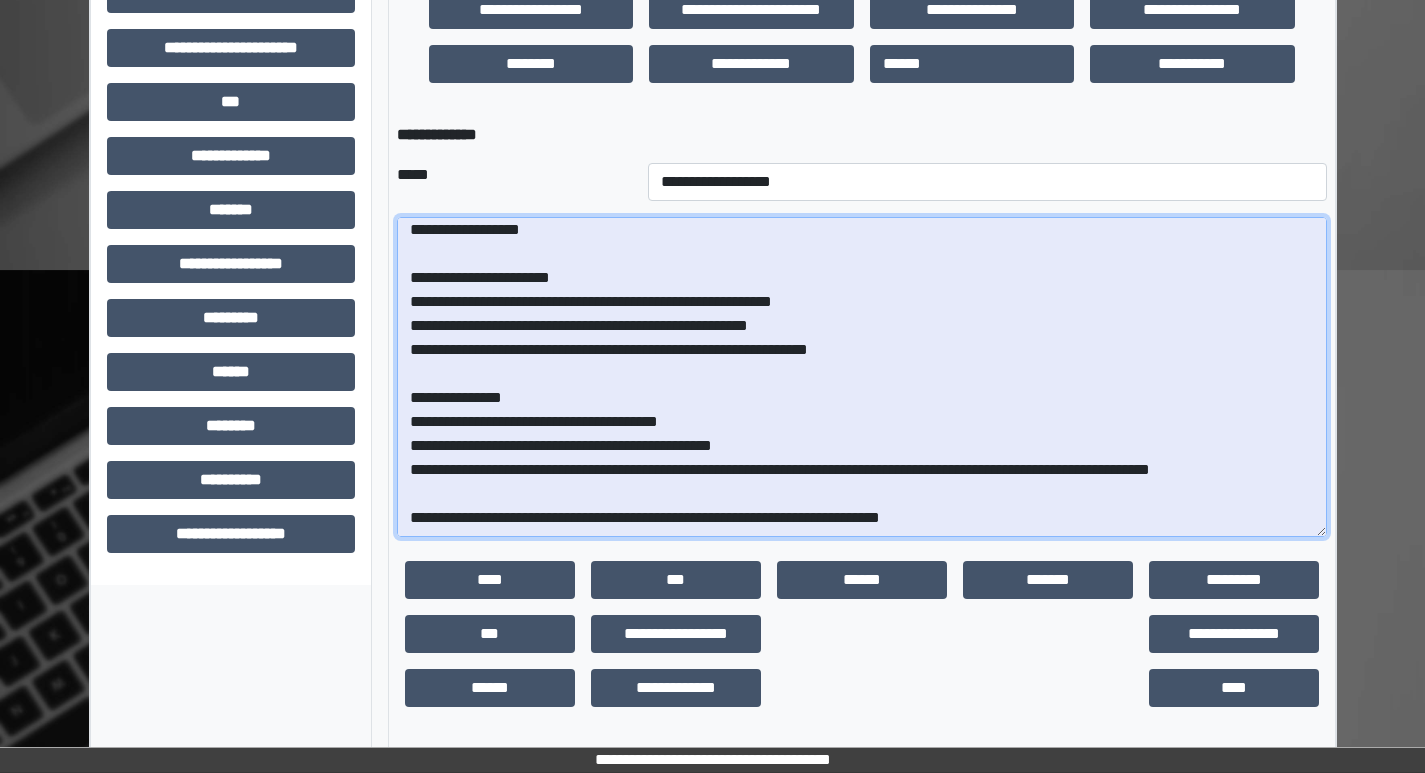 scroll, scrollTop: 366, scrollLeft: 0, axis: vertical 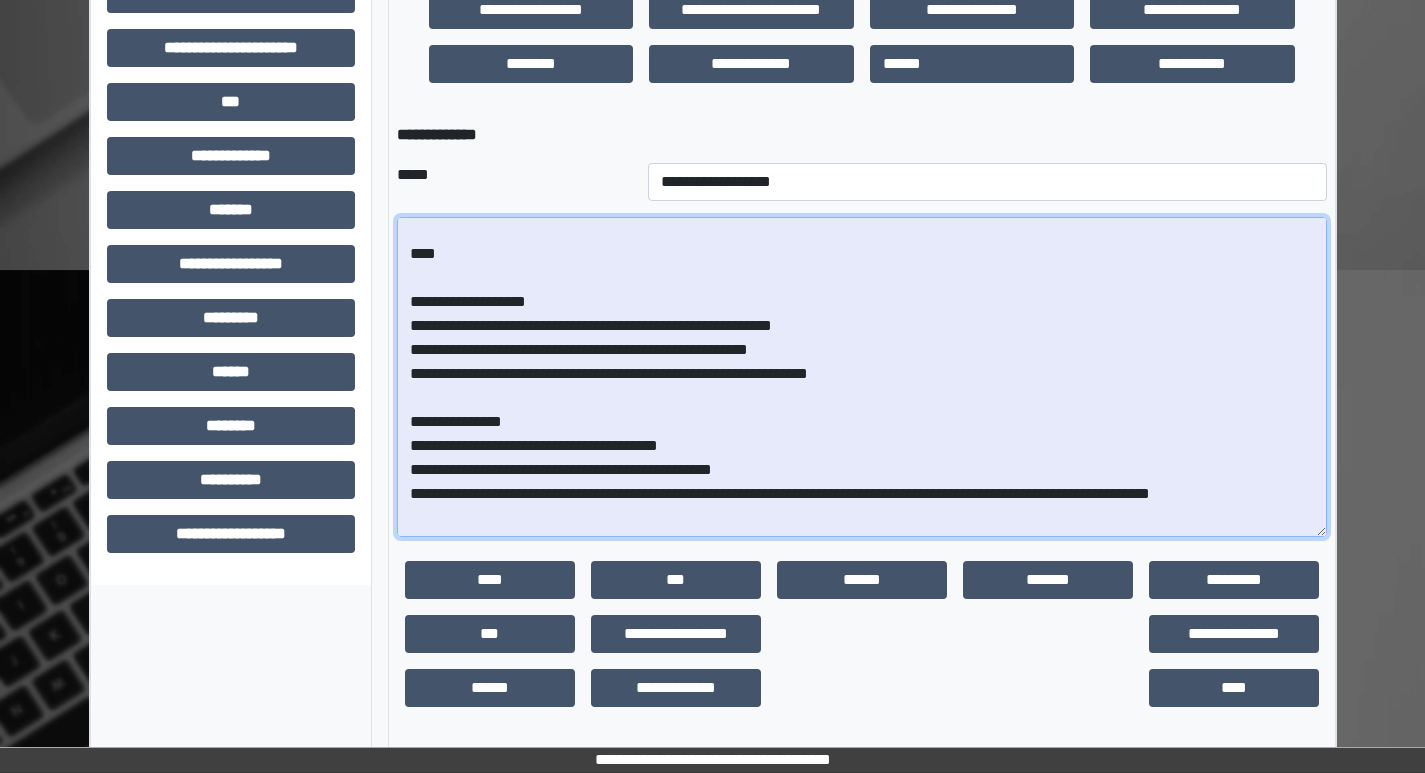 click at bounding box center [862, 377] 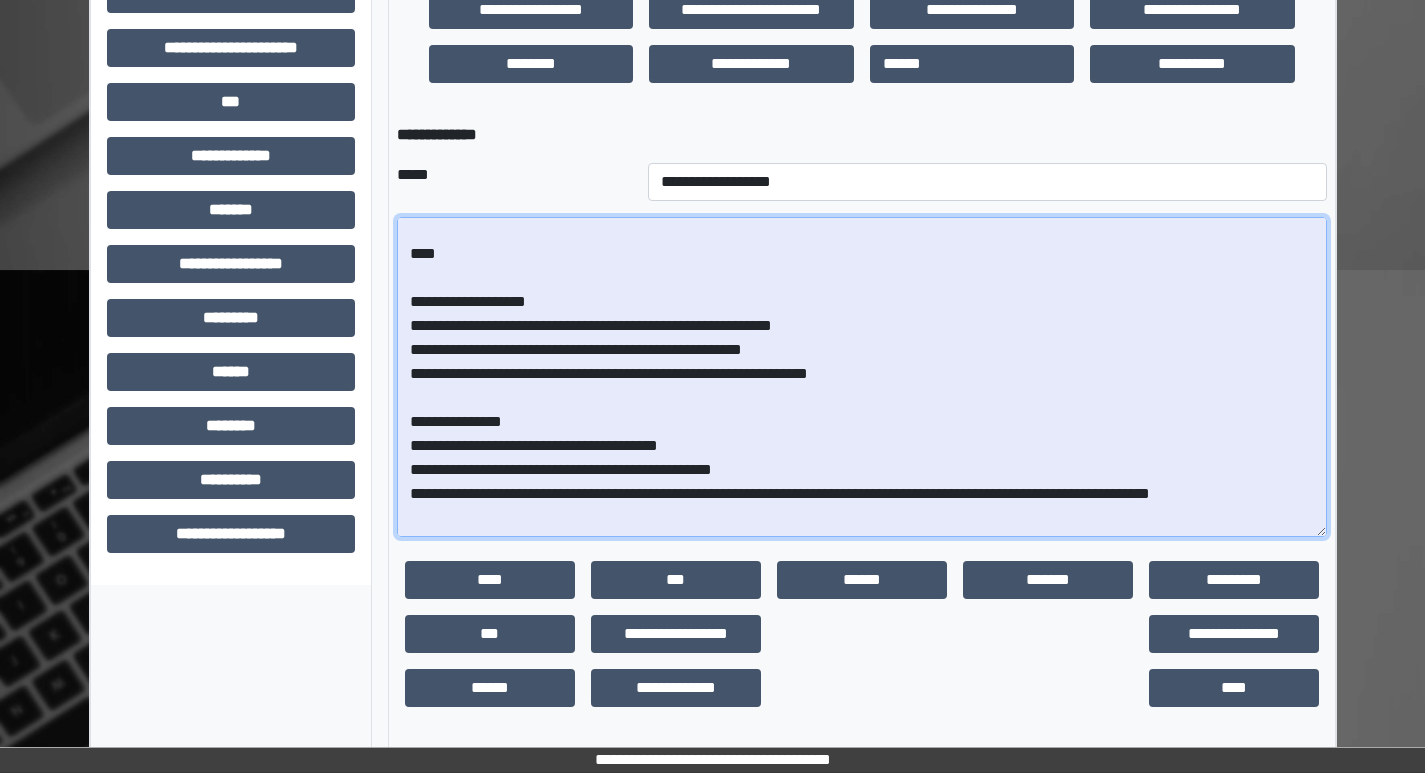 scroll, scrollTop: 414, scrollLeft: 0, axis: vertical 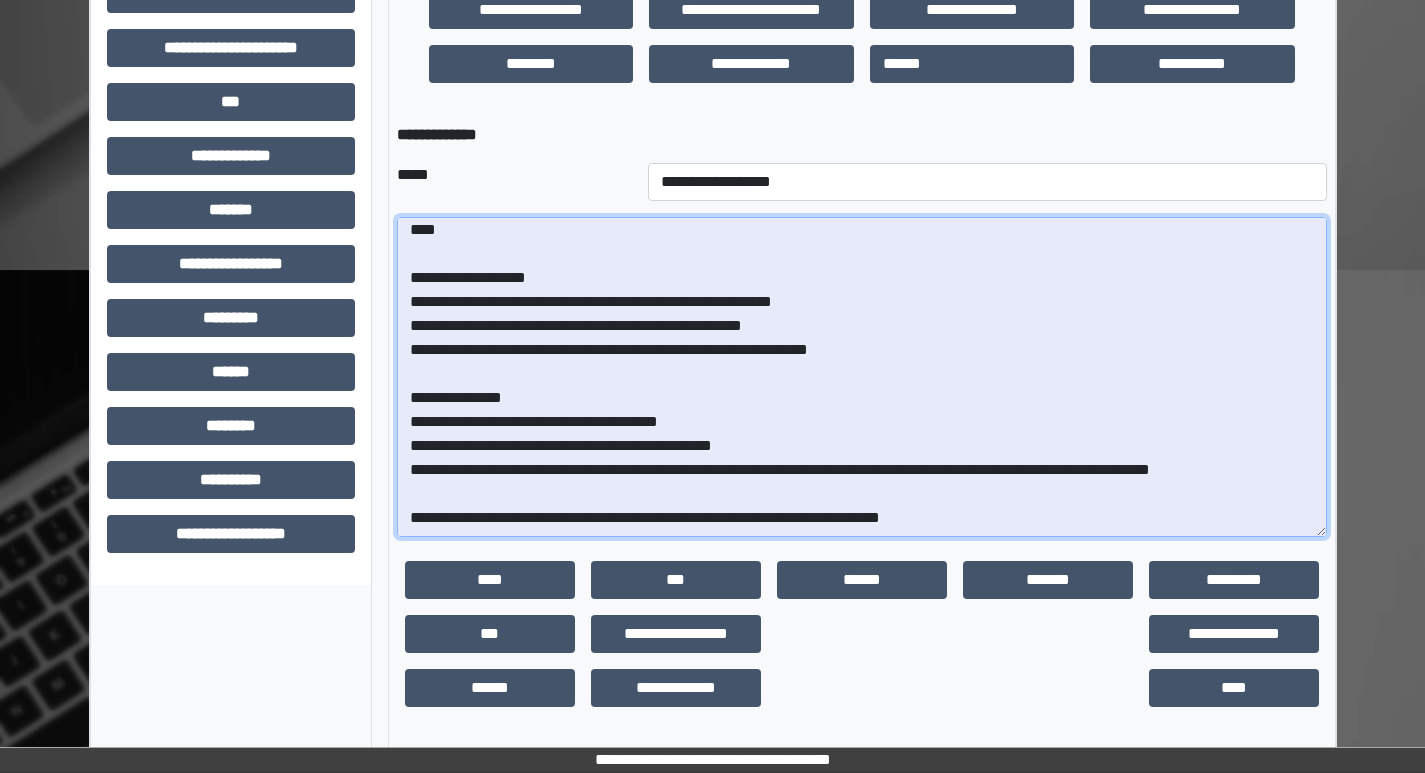 click at bounding box center [862, 377] 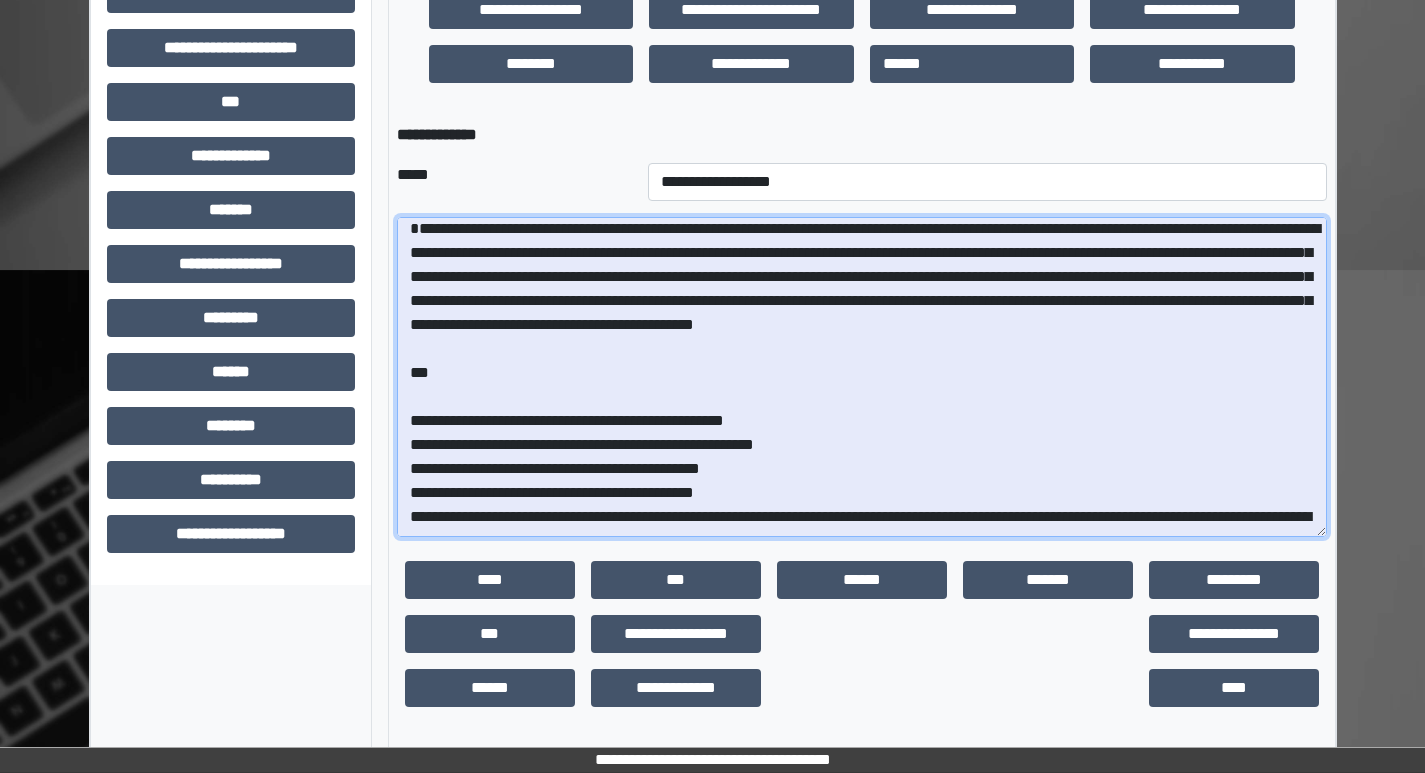 scroll, scrollTop: 0, scrollLeft: 0, axis: both 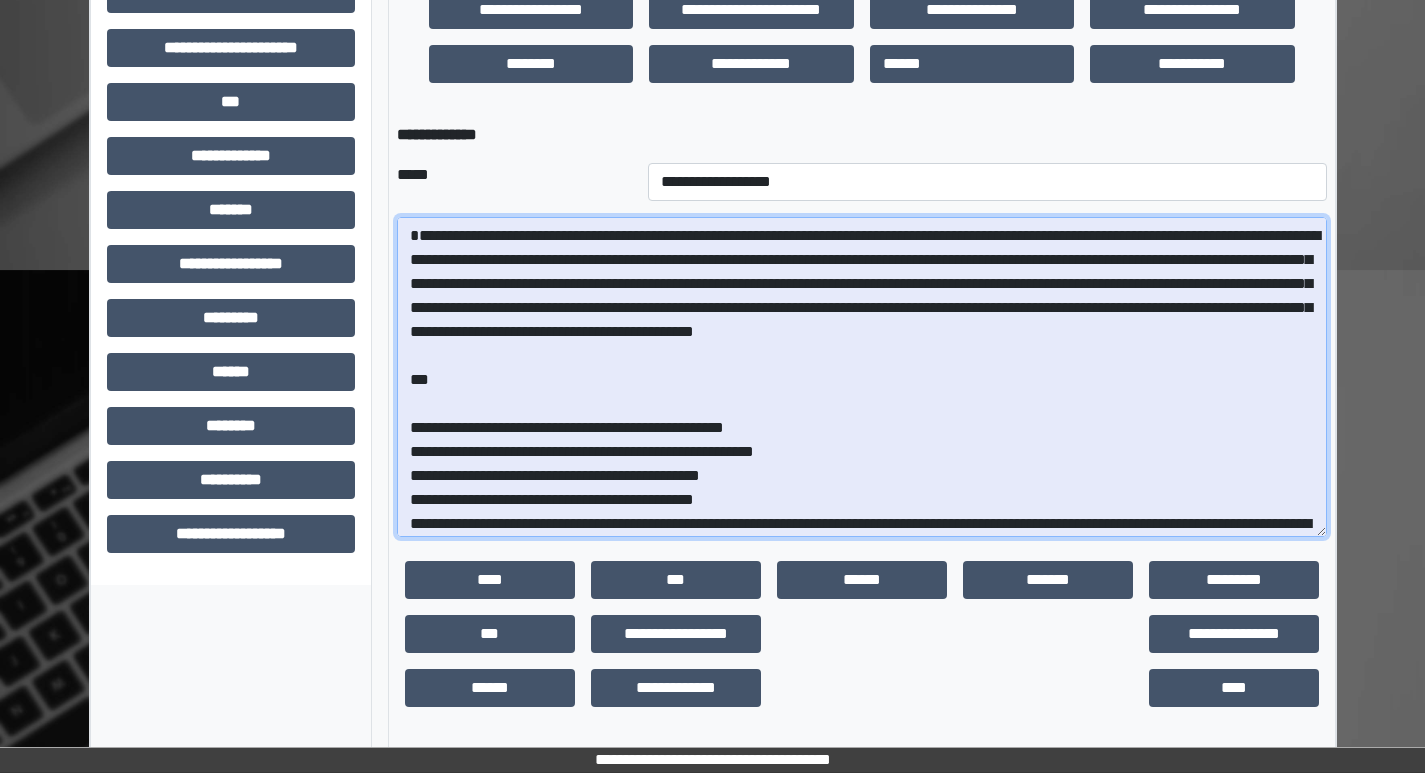 click at bounding box center [862, 377] 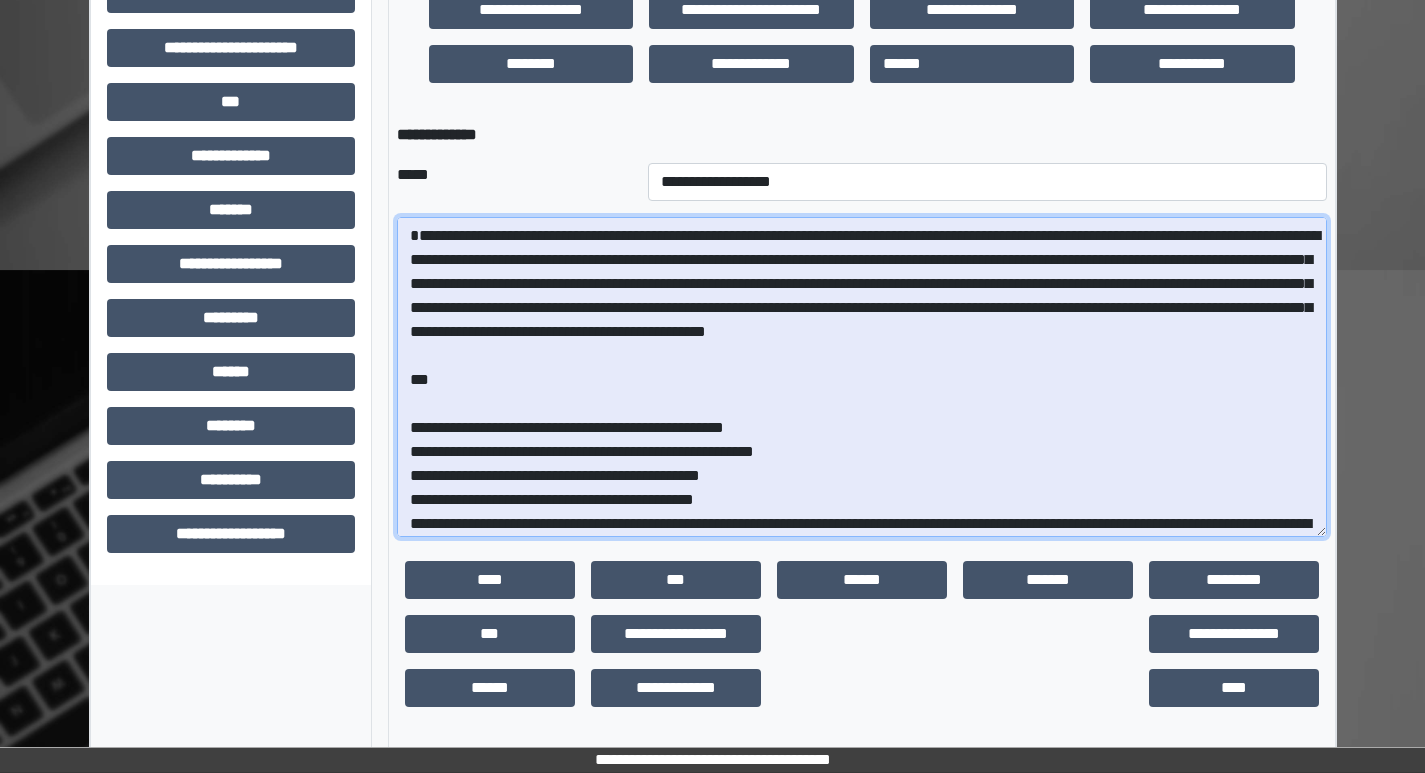 click at bounding box center [862, 377] 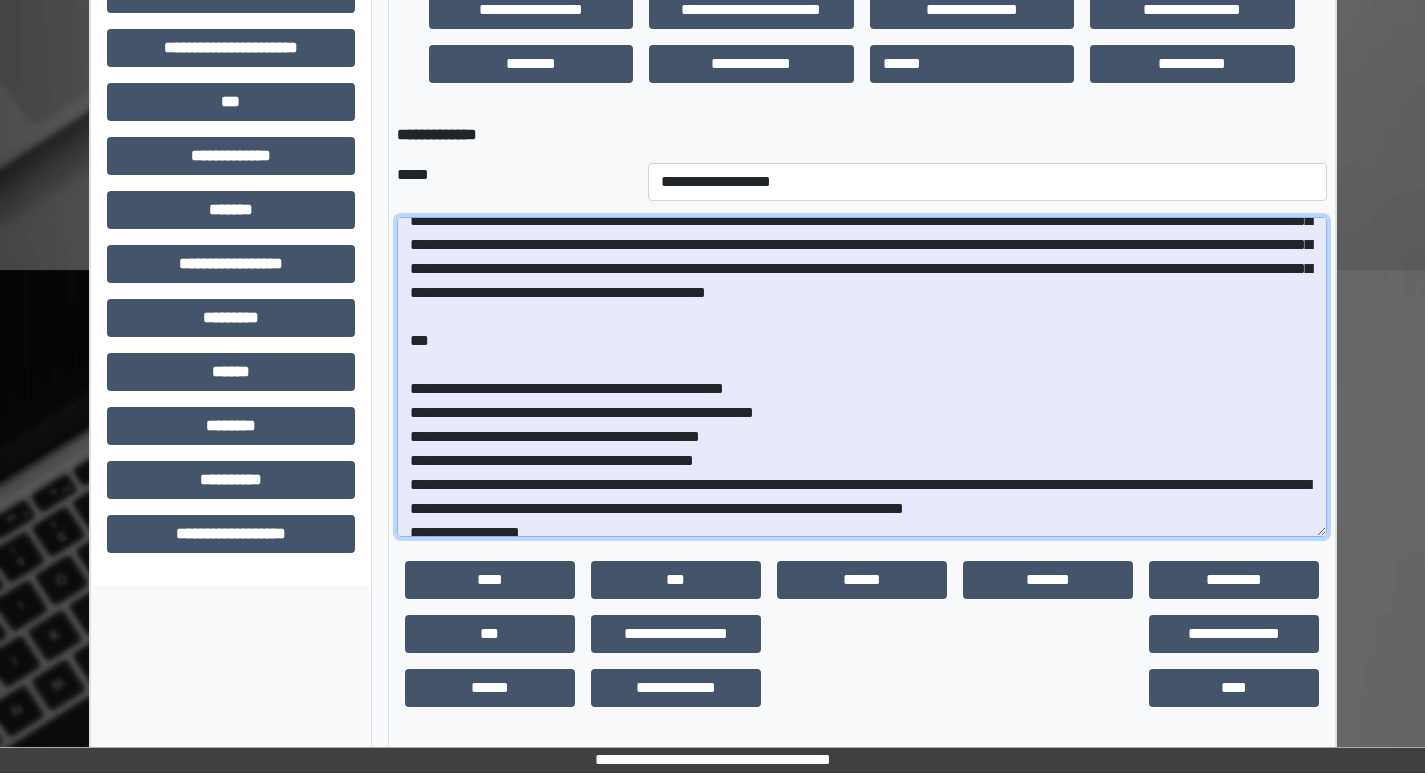 scroll, scrollTop: 38, scrollLeft: 0, axis: vertical 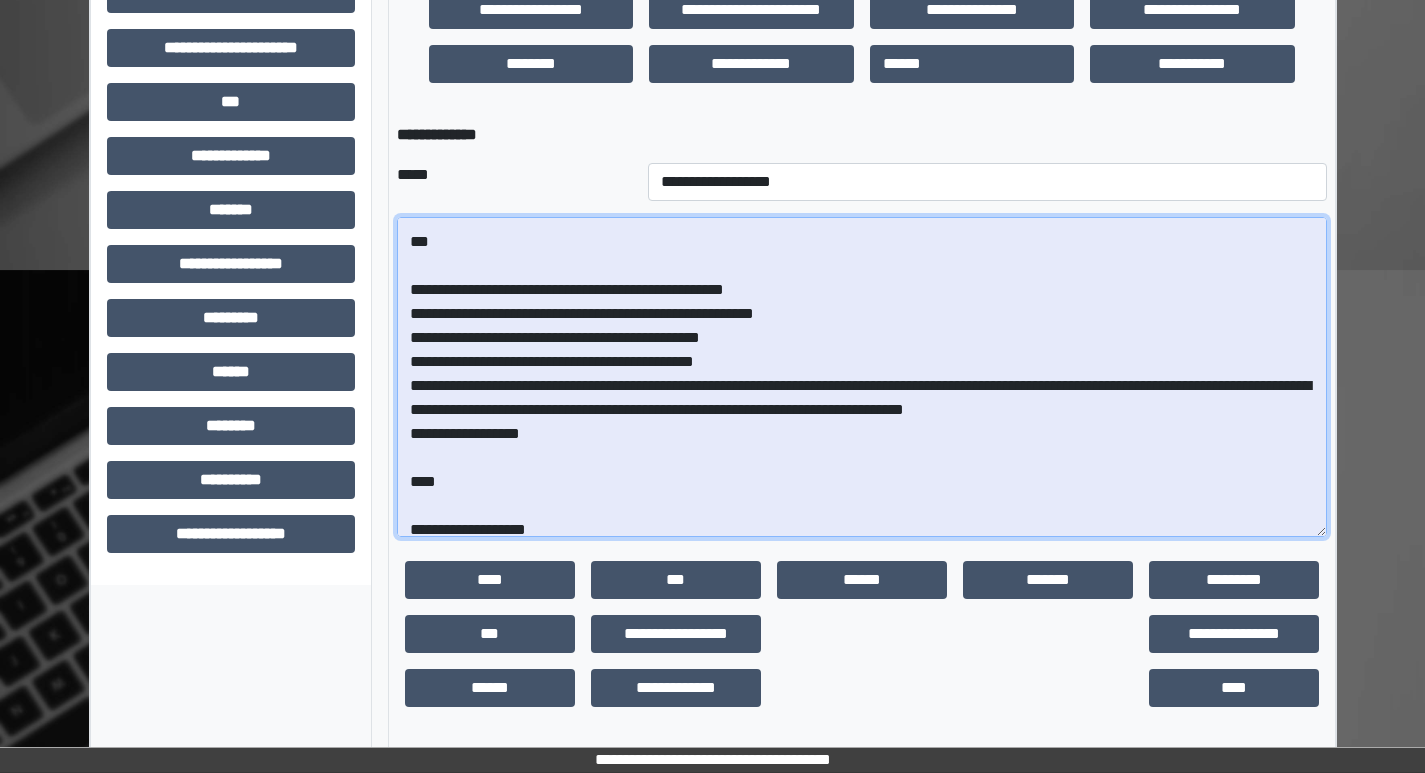 drag, startPoint x: 514, startPoint y: 338, endPoint x: 572, endPoint y: 338, distance: 58 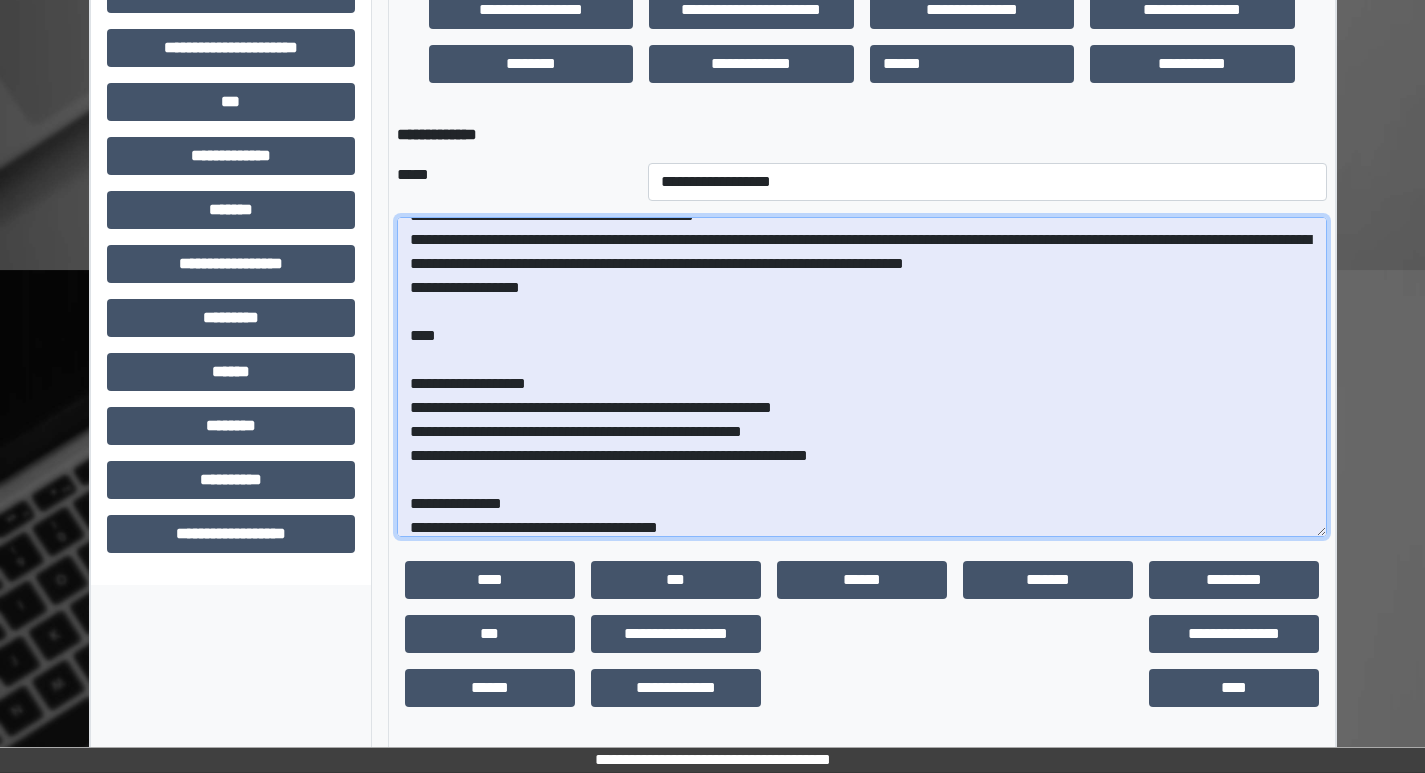 scroll, scrollTop: 438, scrollLeft: 0, axis: vertical 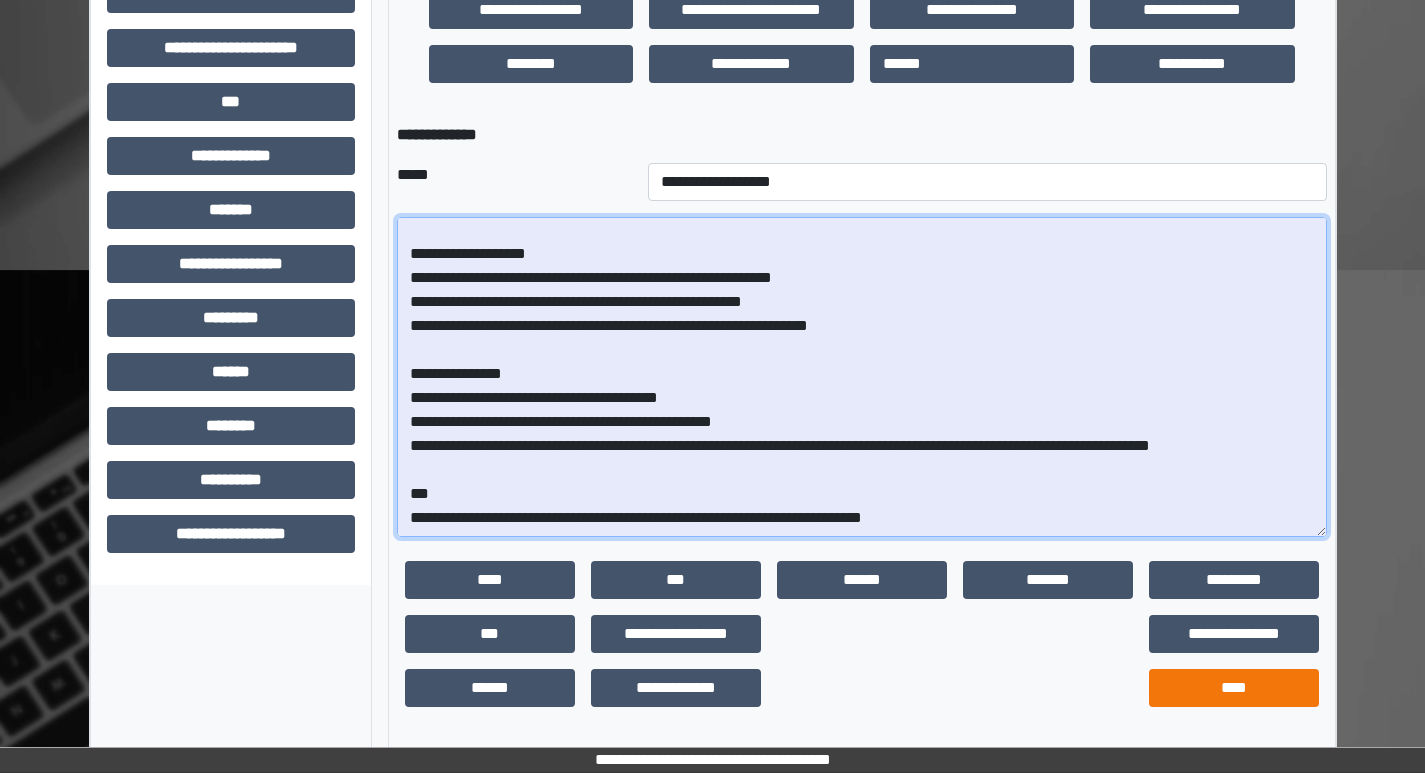 type on "**********" 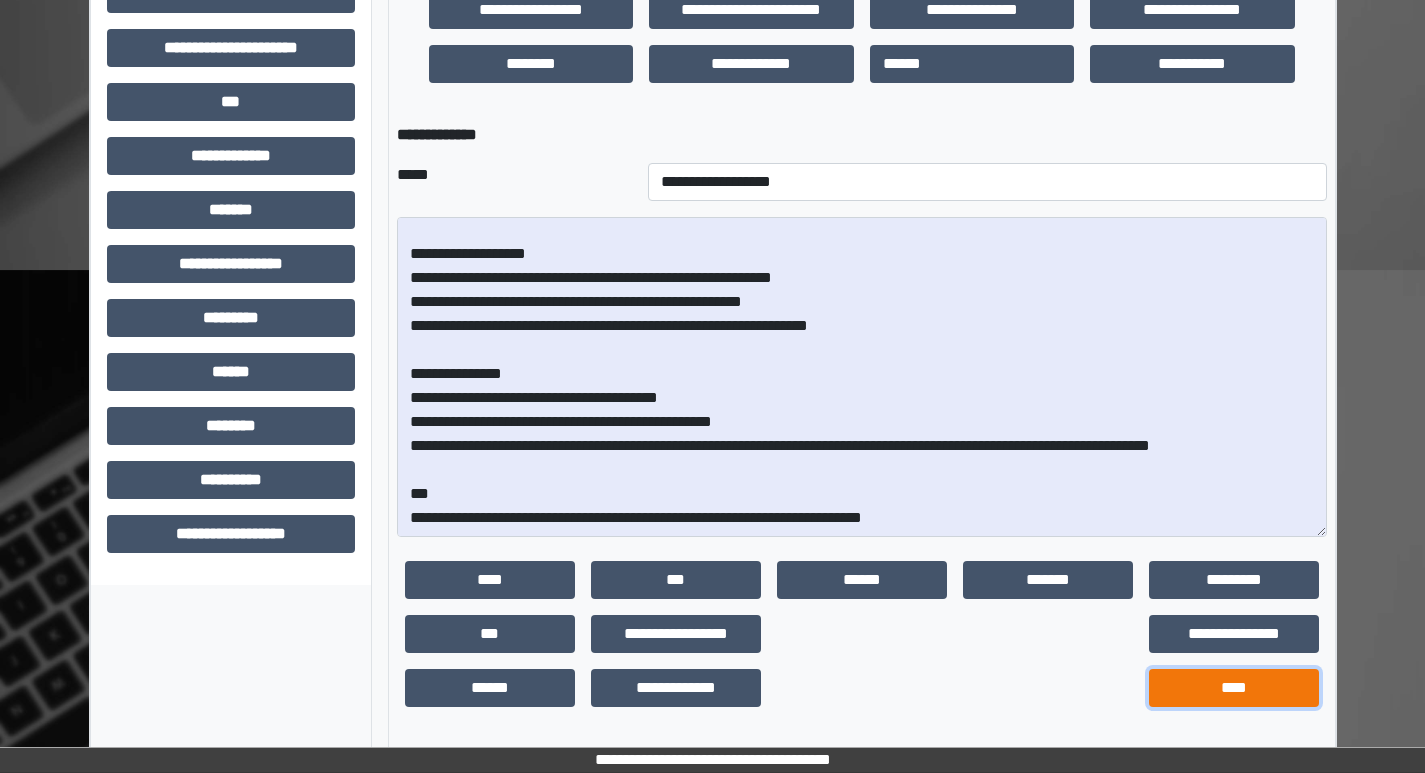 click on "****" at bounding box center (1234, 688) 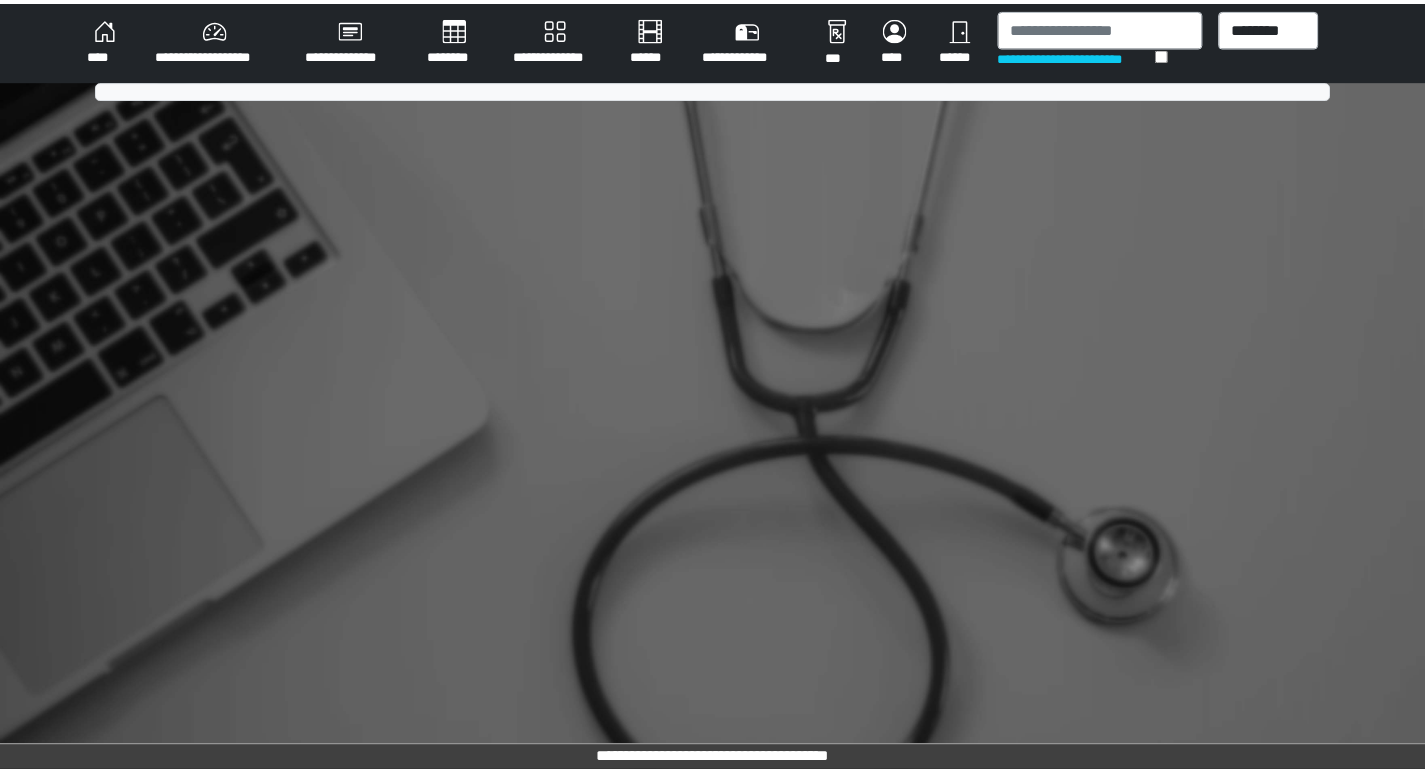 scroll, scrollTop: 0, scrollLeft: 0, axis: both 